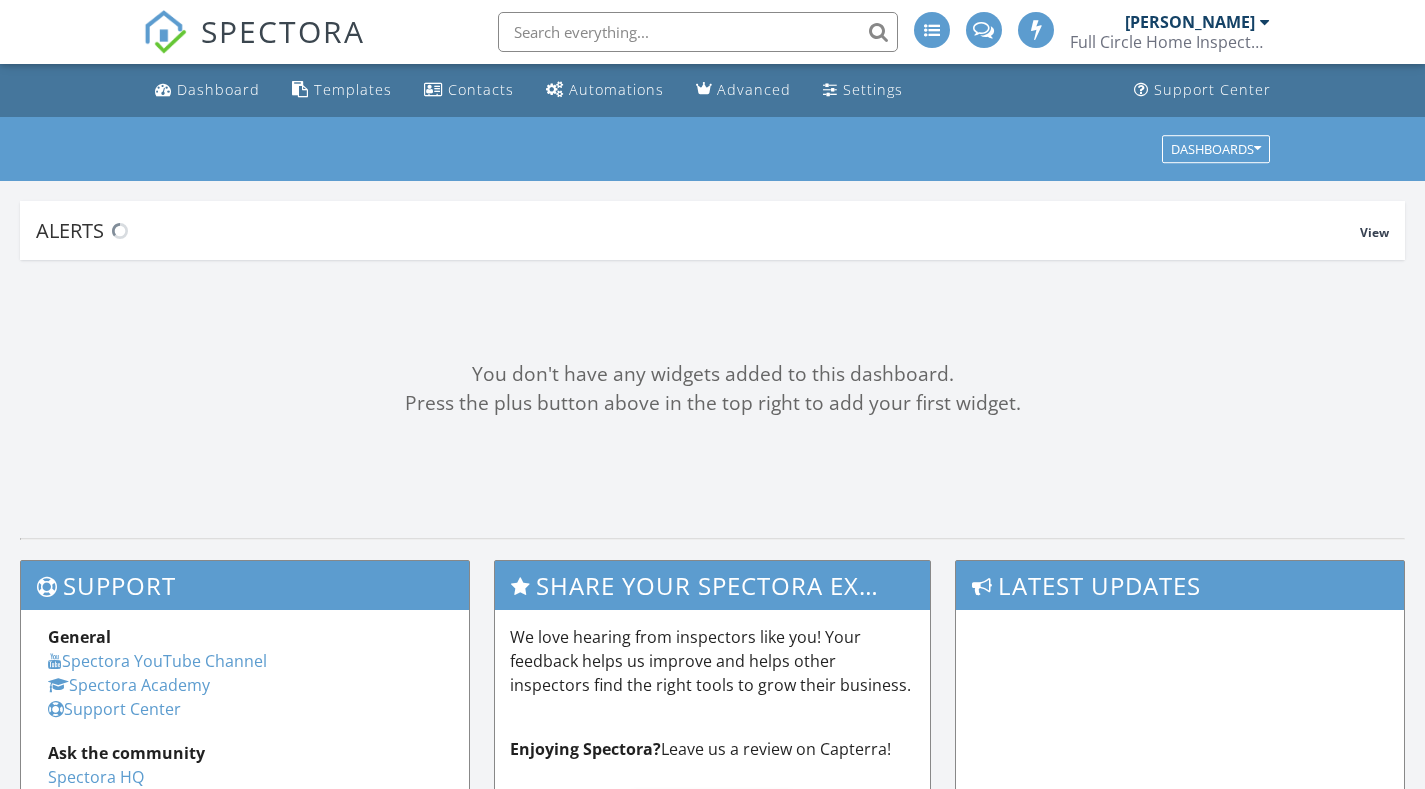 scroll, scrollTop: 0, scrollLeft: 0, axis: both 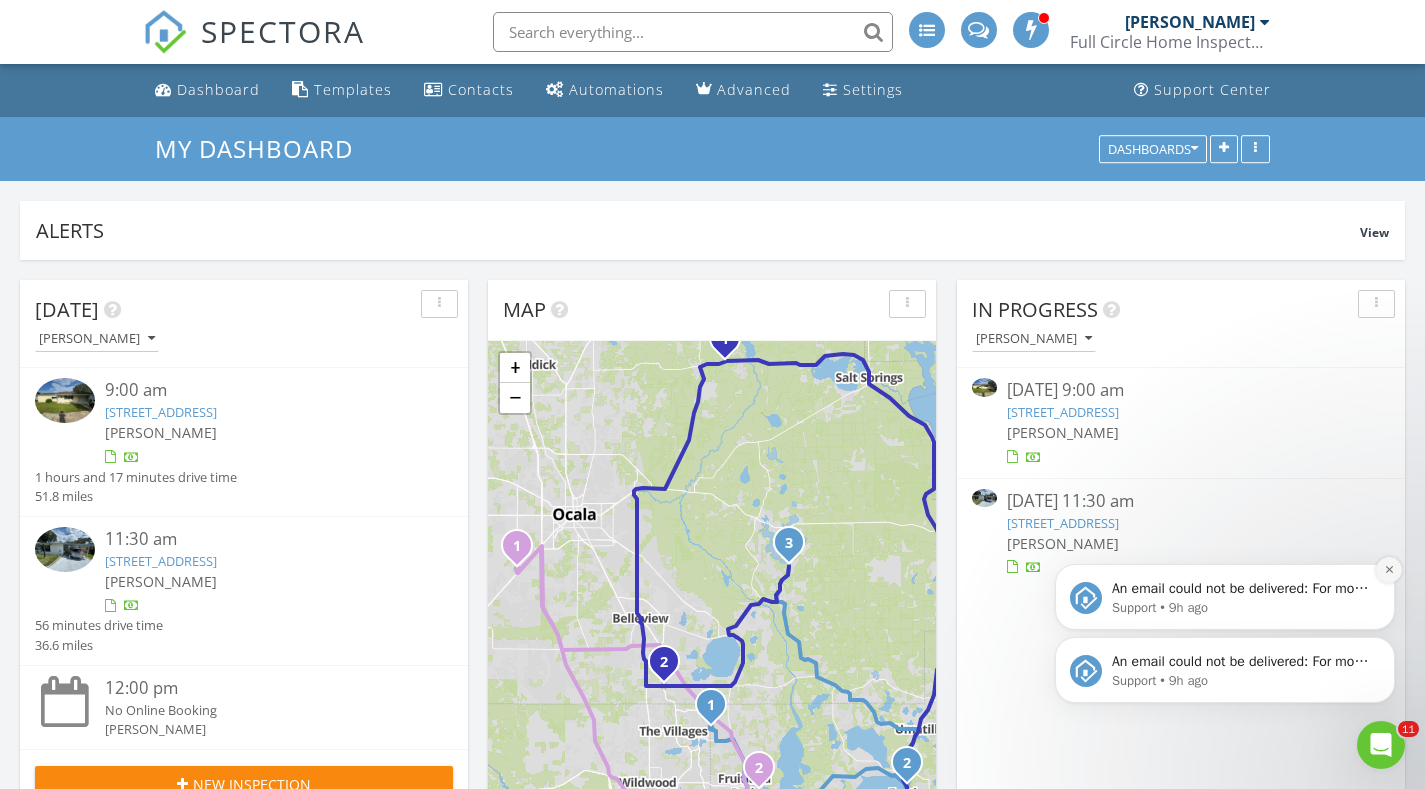 click 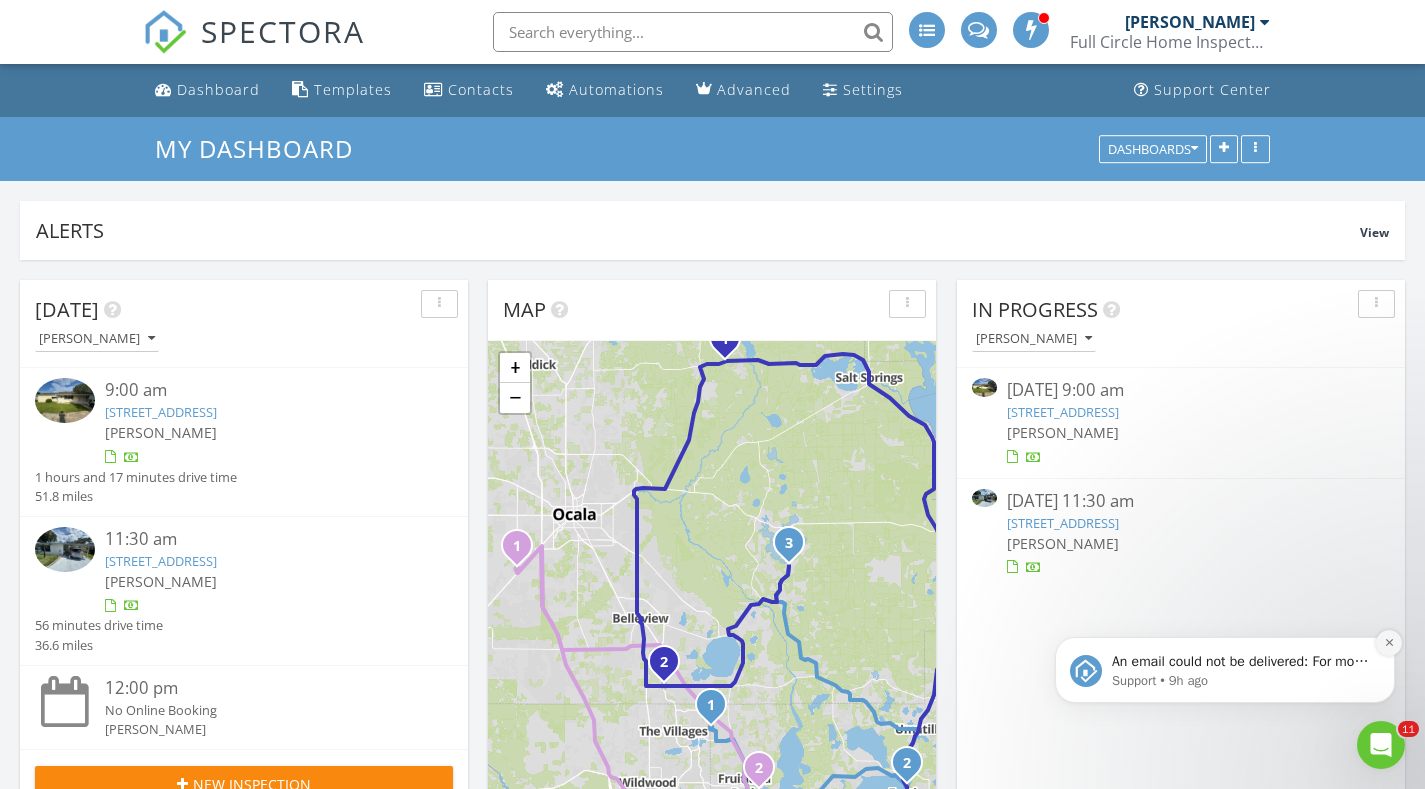 click 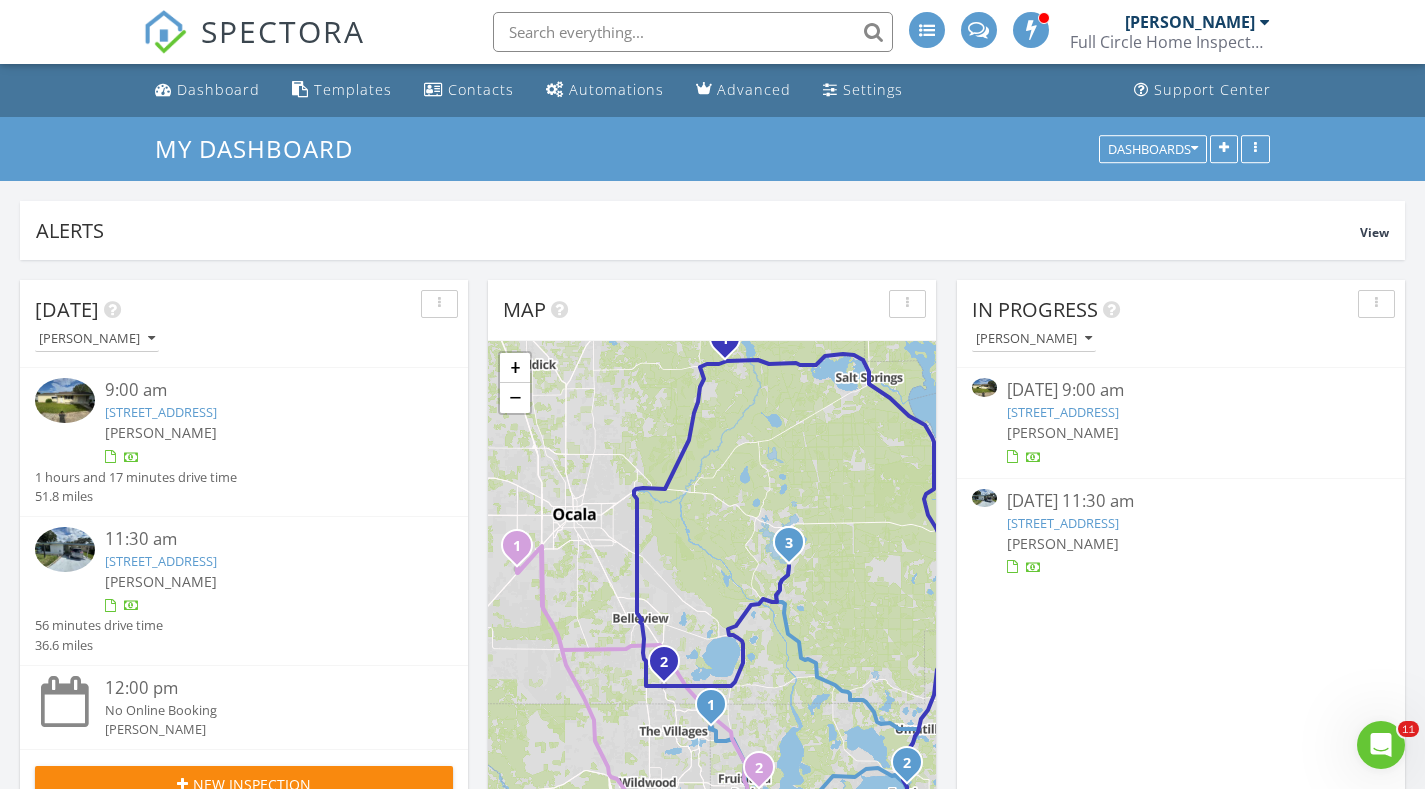 click on "[STREET_ADDRESS]" at bounding box center (1063, 523) 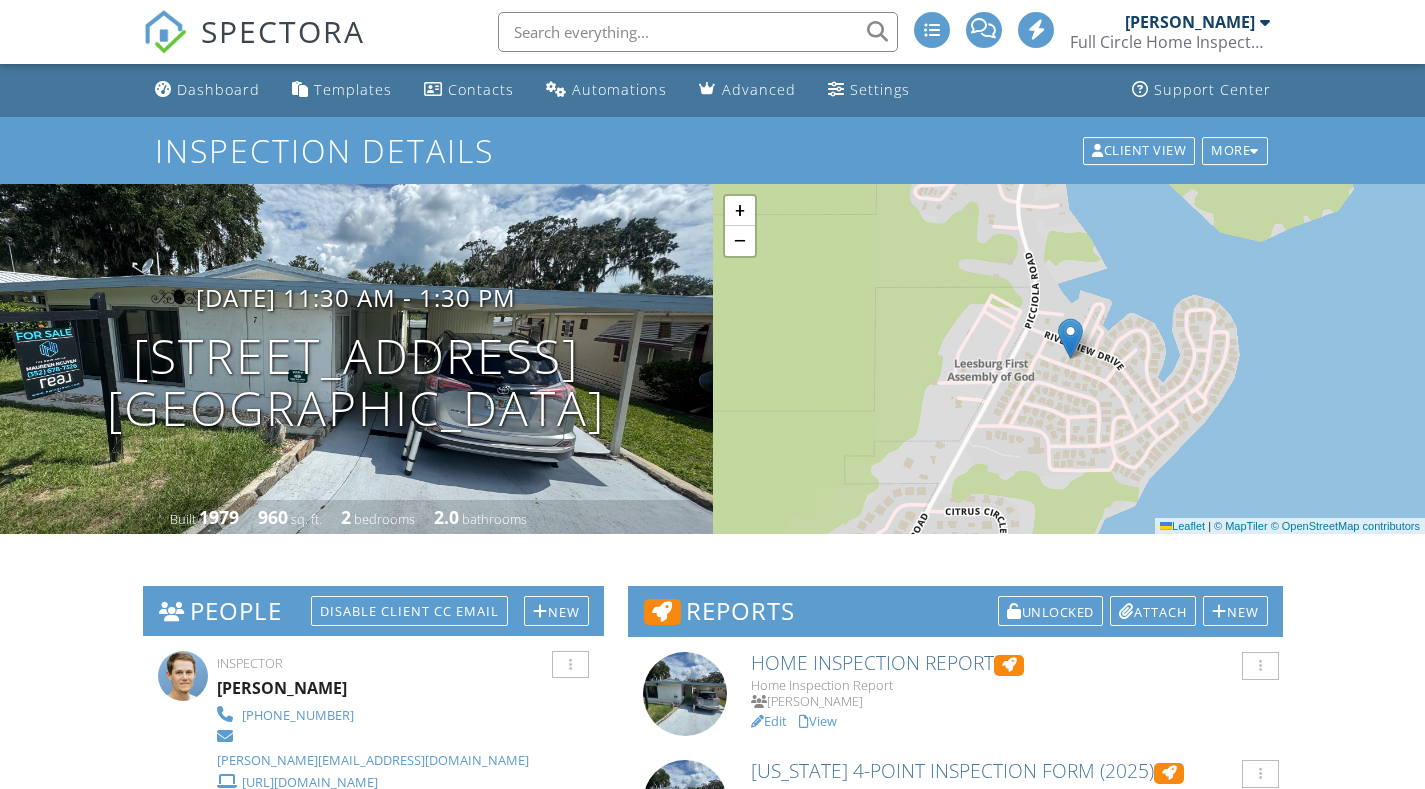 scroll, scrollTop: 405, scrollLeft: 0, axis: vertical 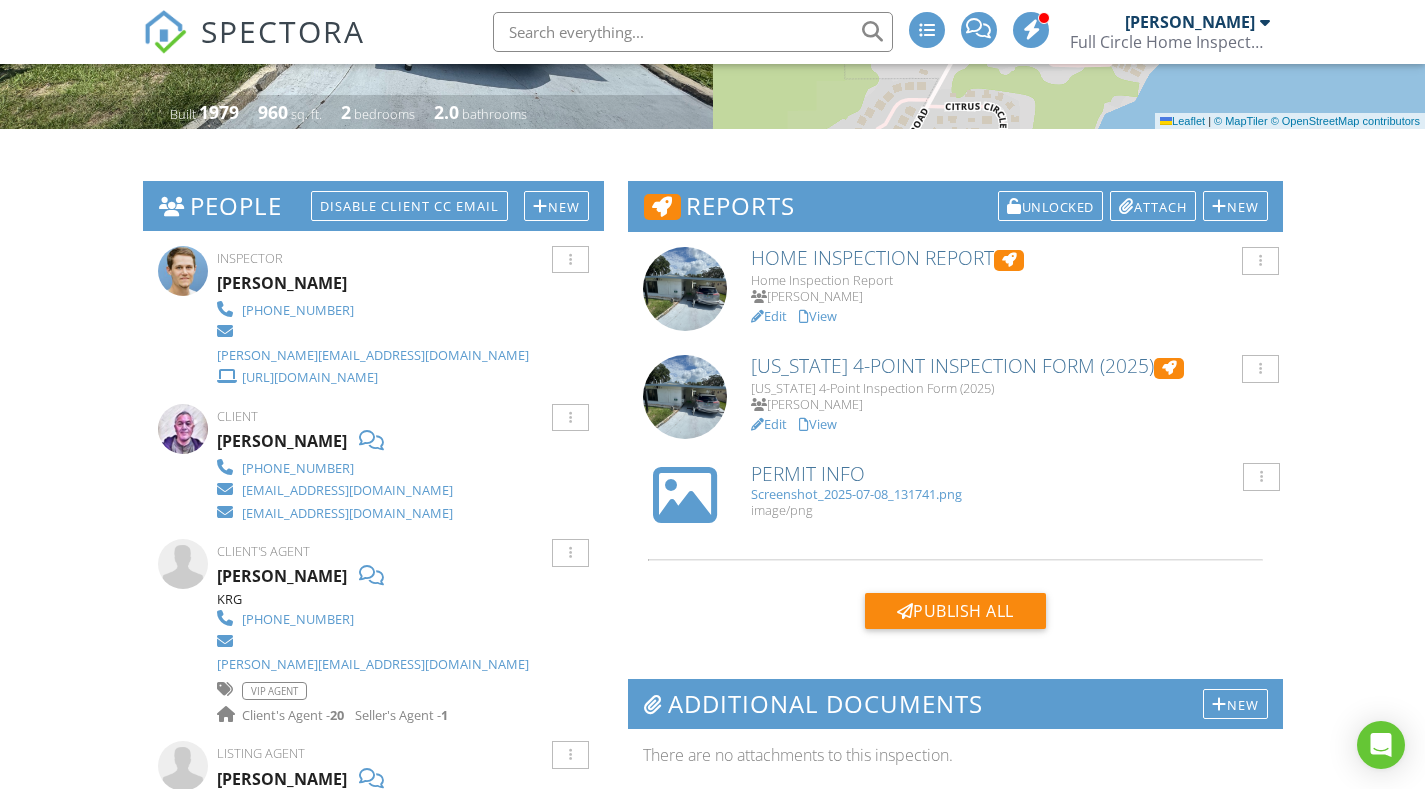 click on "Screenshot_2025-07-08_131741.png" at bounding box center (1009, 494) 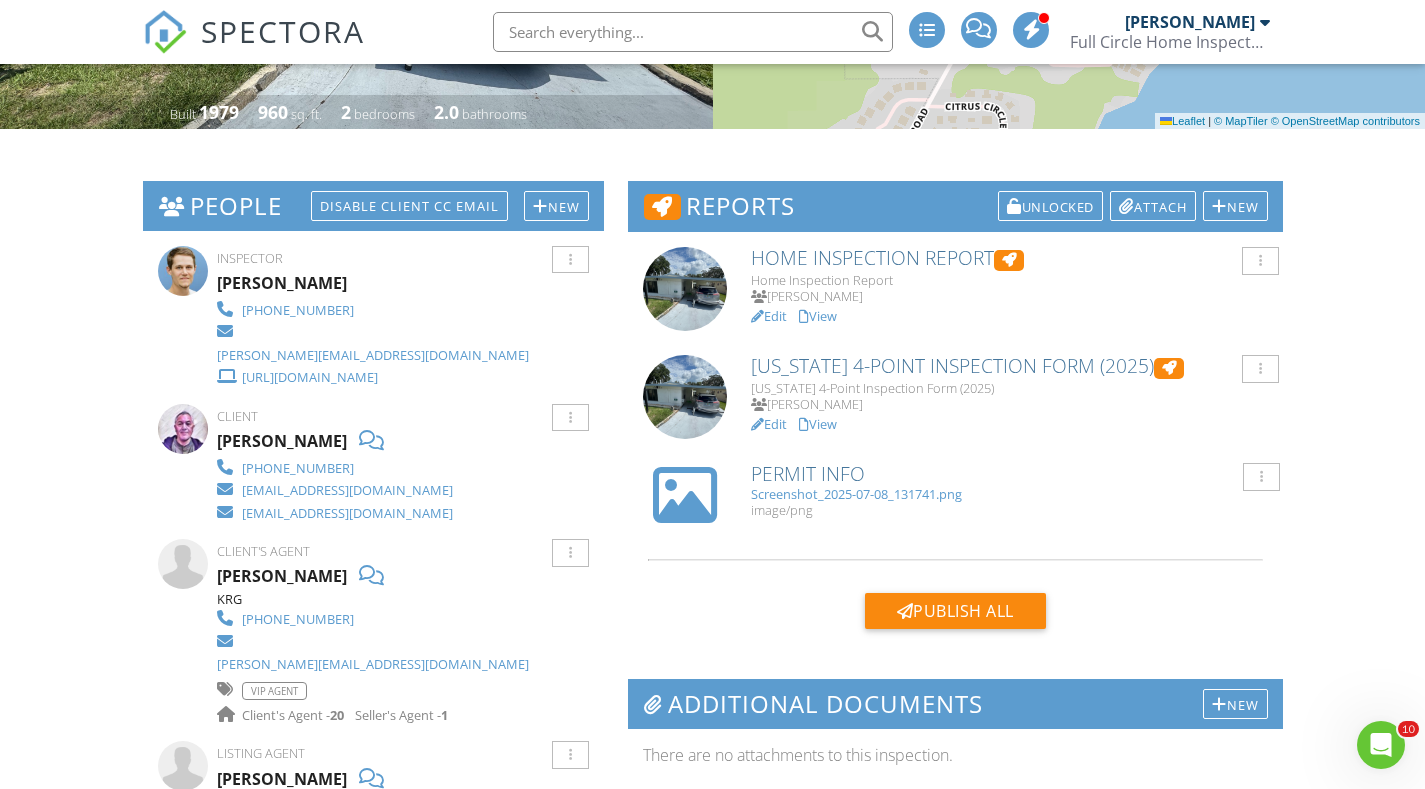 scroll, scrollTop: 0, scrollLeft: 0, axis: both 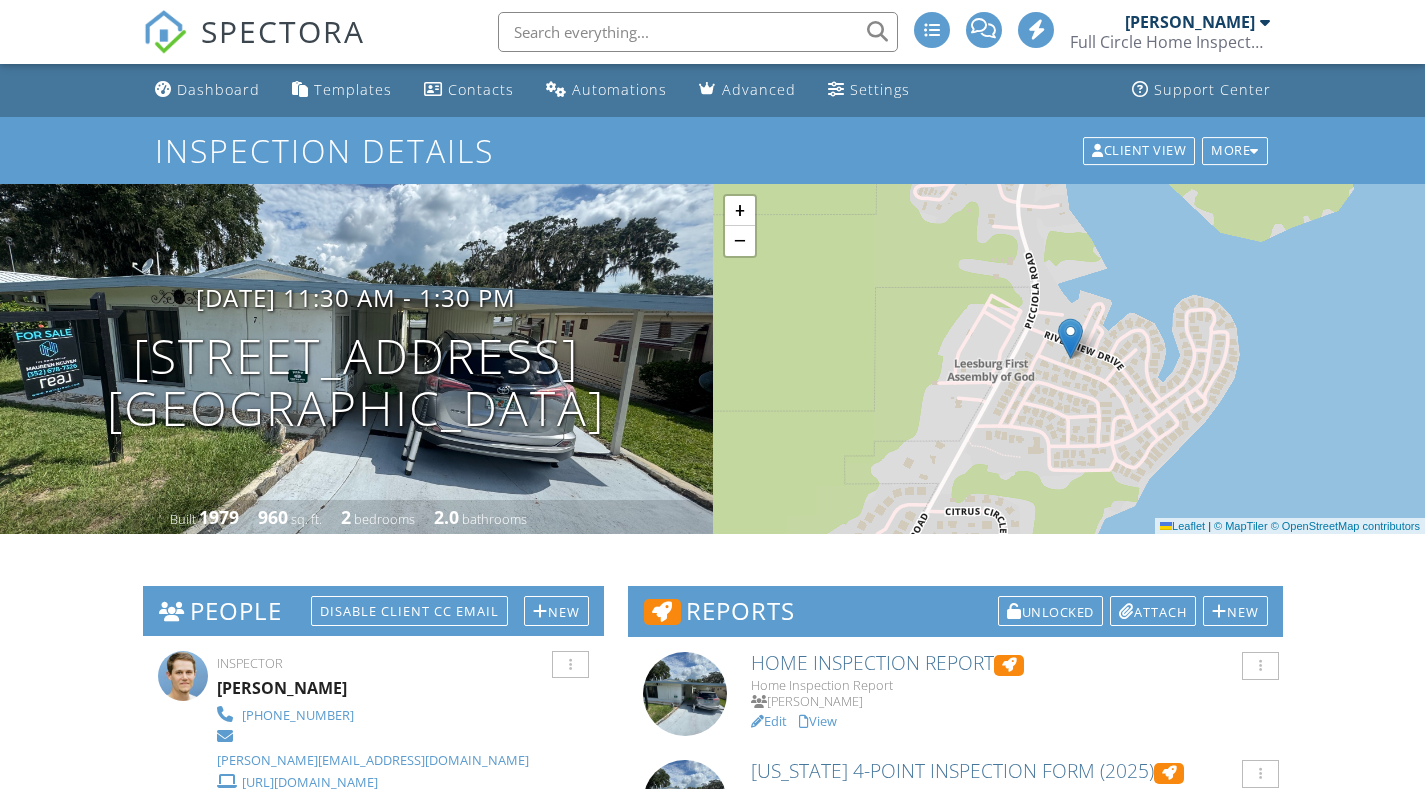 click on "View" at bounding box center [818, 721] 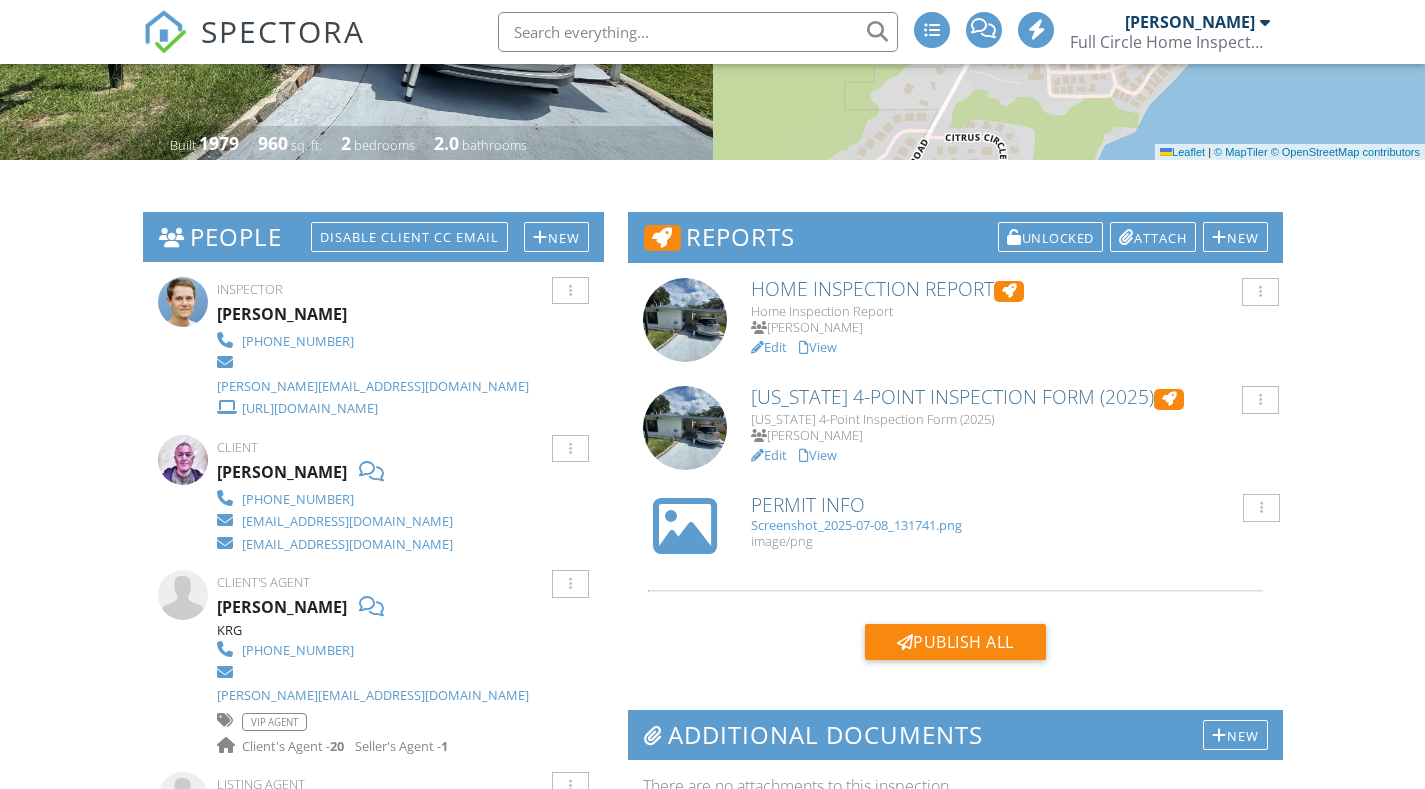 scroll, scrollTop: 353, scrollLeft: 0, axis: vertical 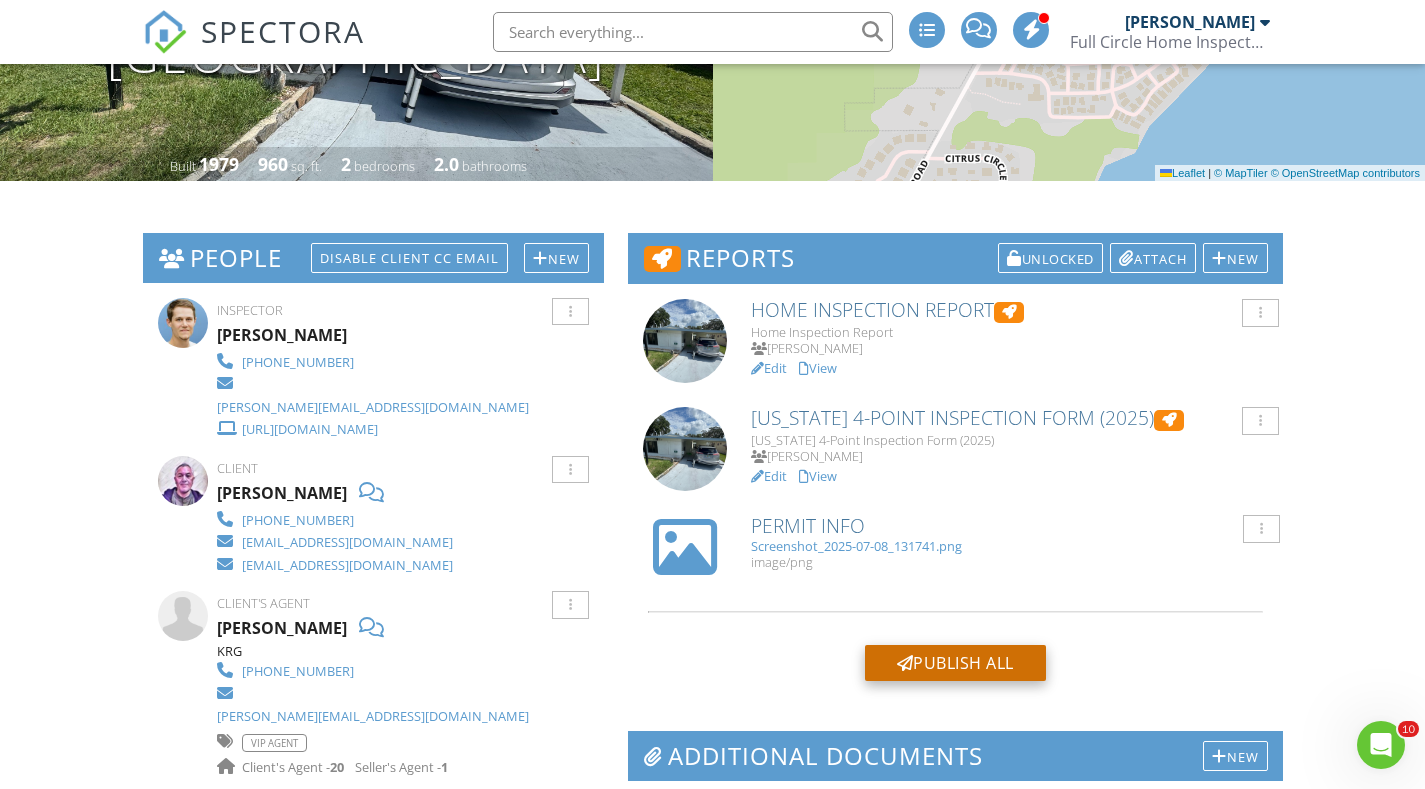 click on "Publish All" at bounding box center (955, 663) 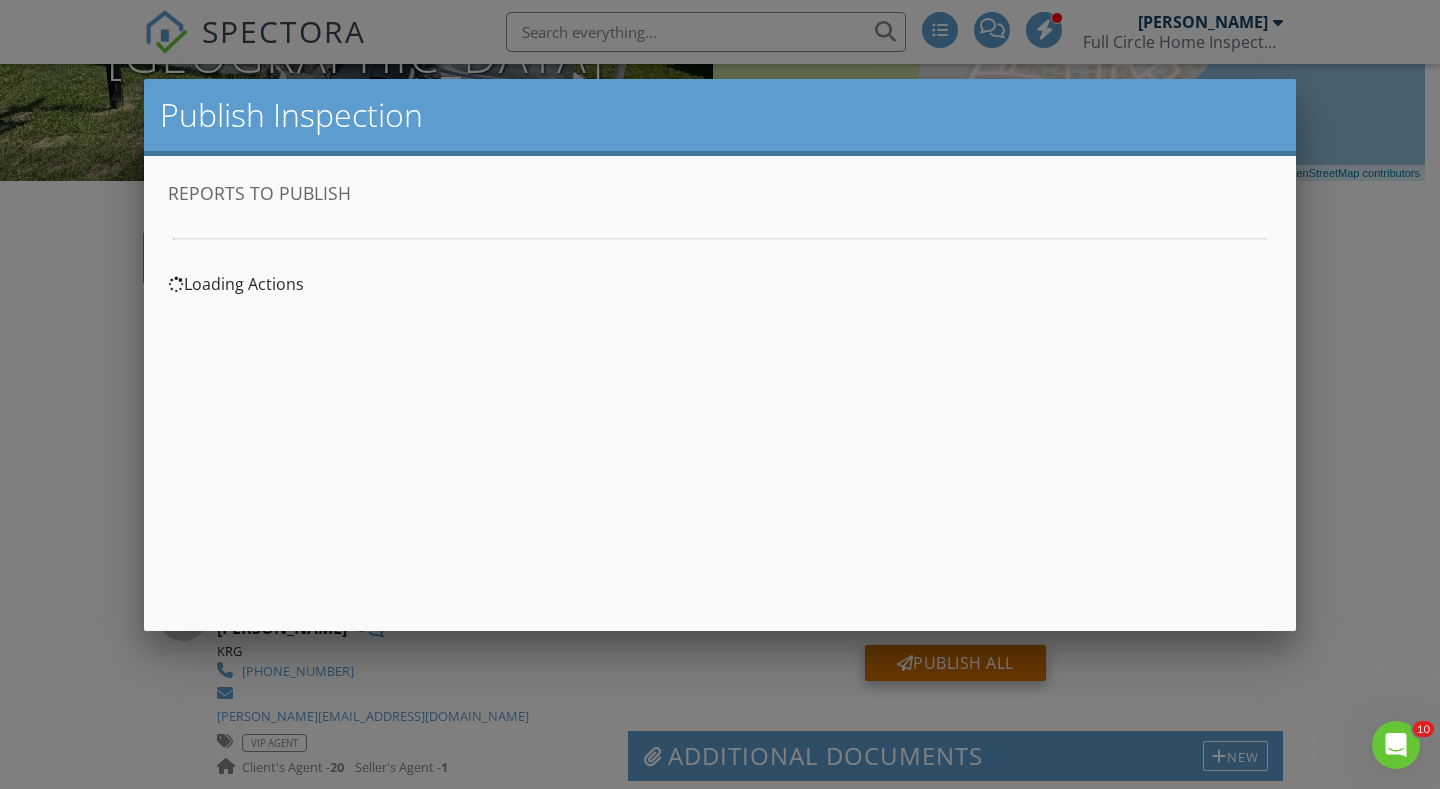 scroll, scrollTop: 0, scrollLeft: 0, axis: both 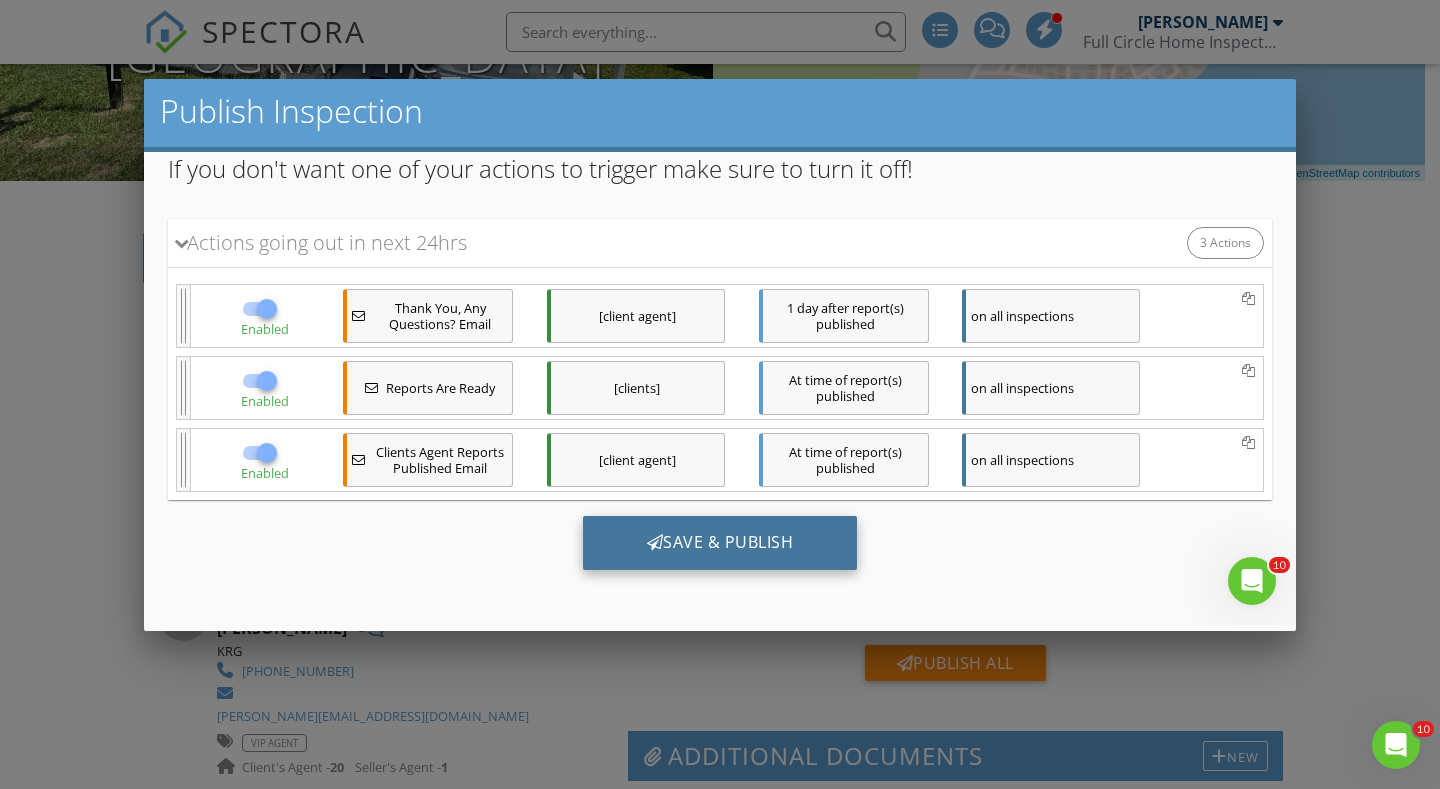 click on "Save & Publish" at bounding box center (720, 542) 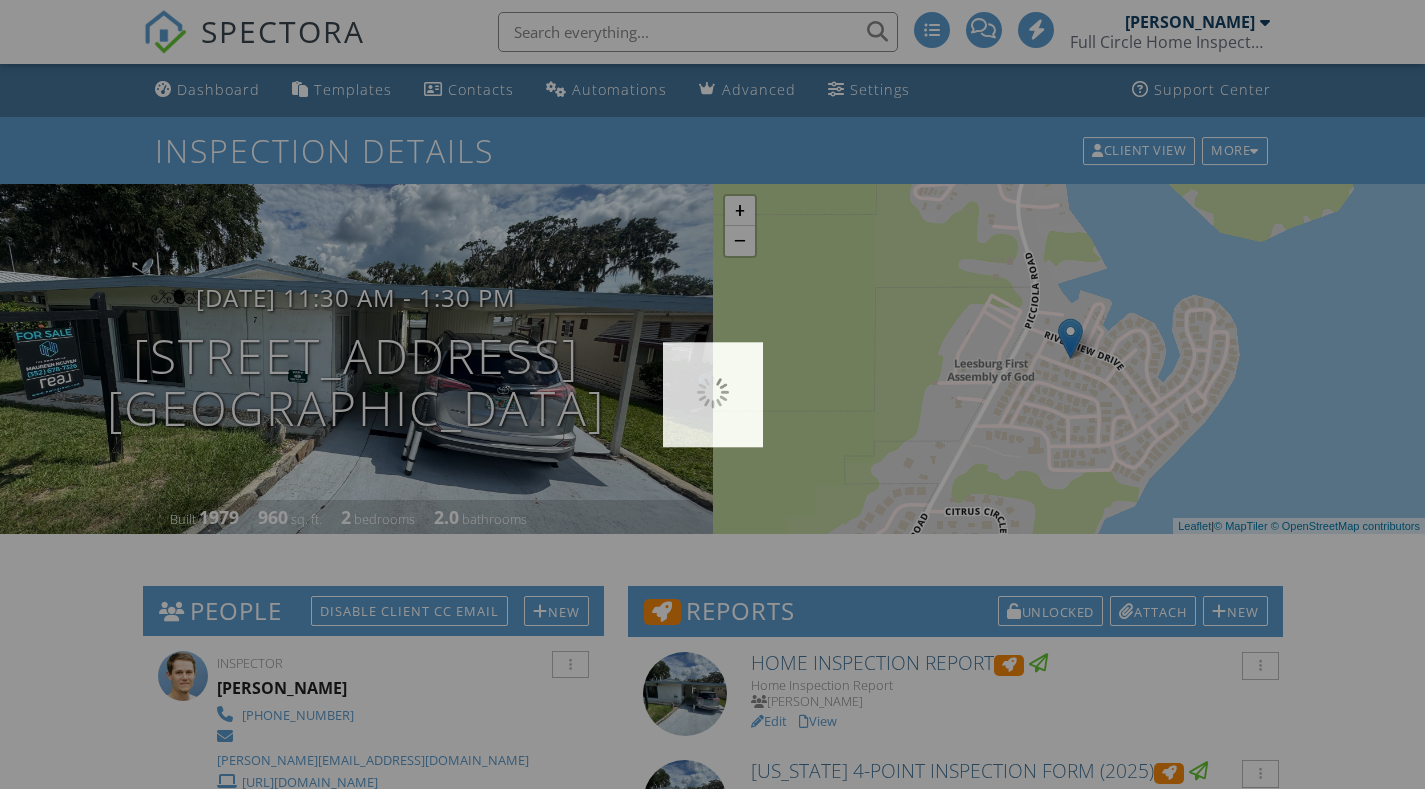 scroll, scrollTop: 0, scrollLeft: 0, axis: both 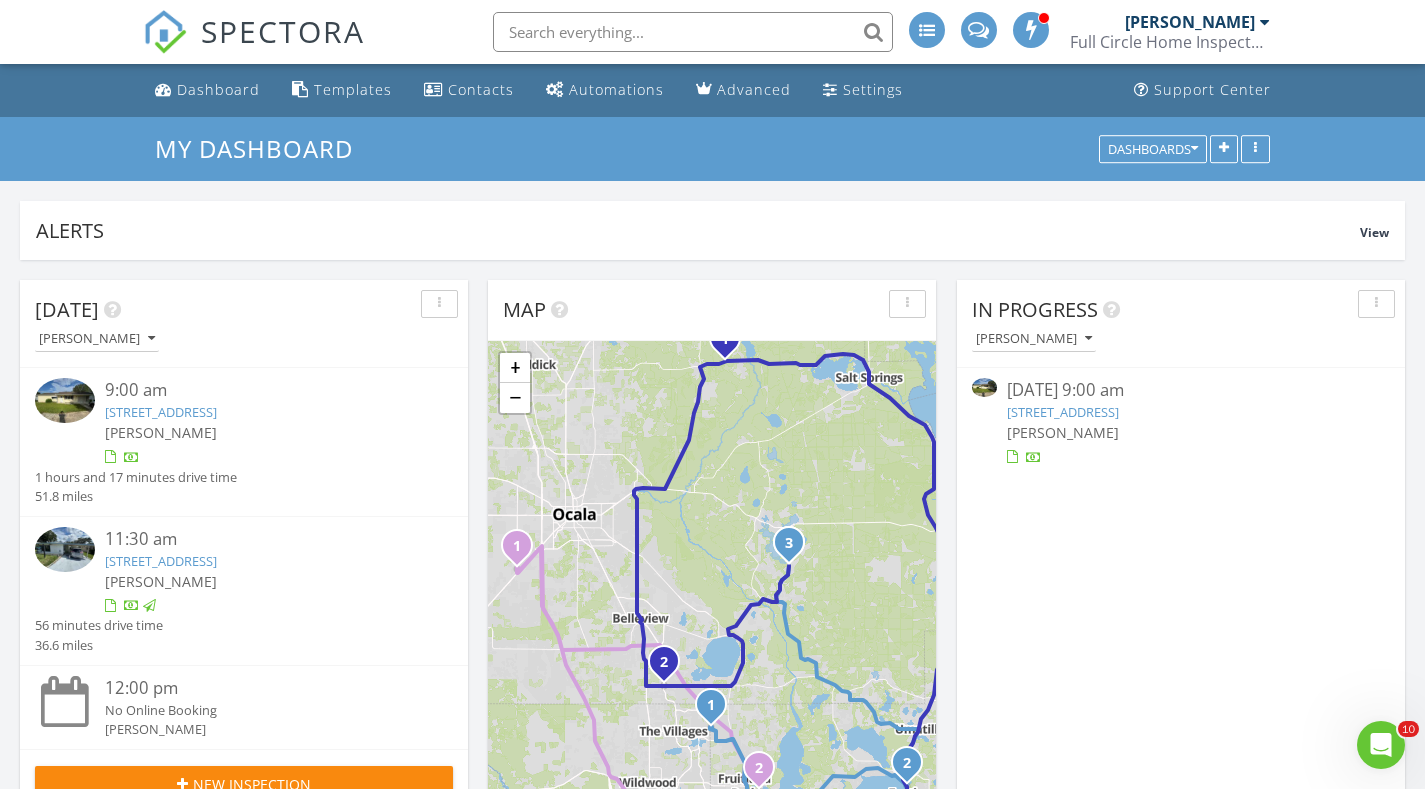 click on "[STREET_ADDRESS]" at bounding box center [1063, 412] 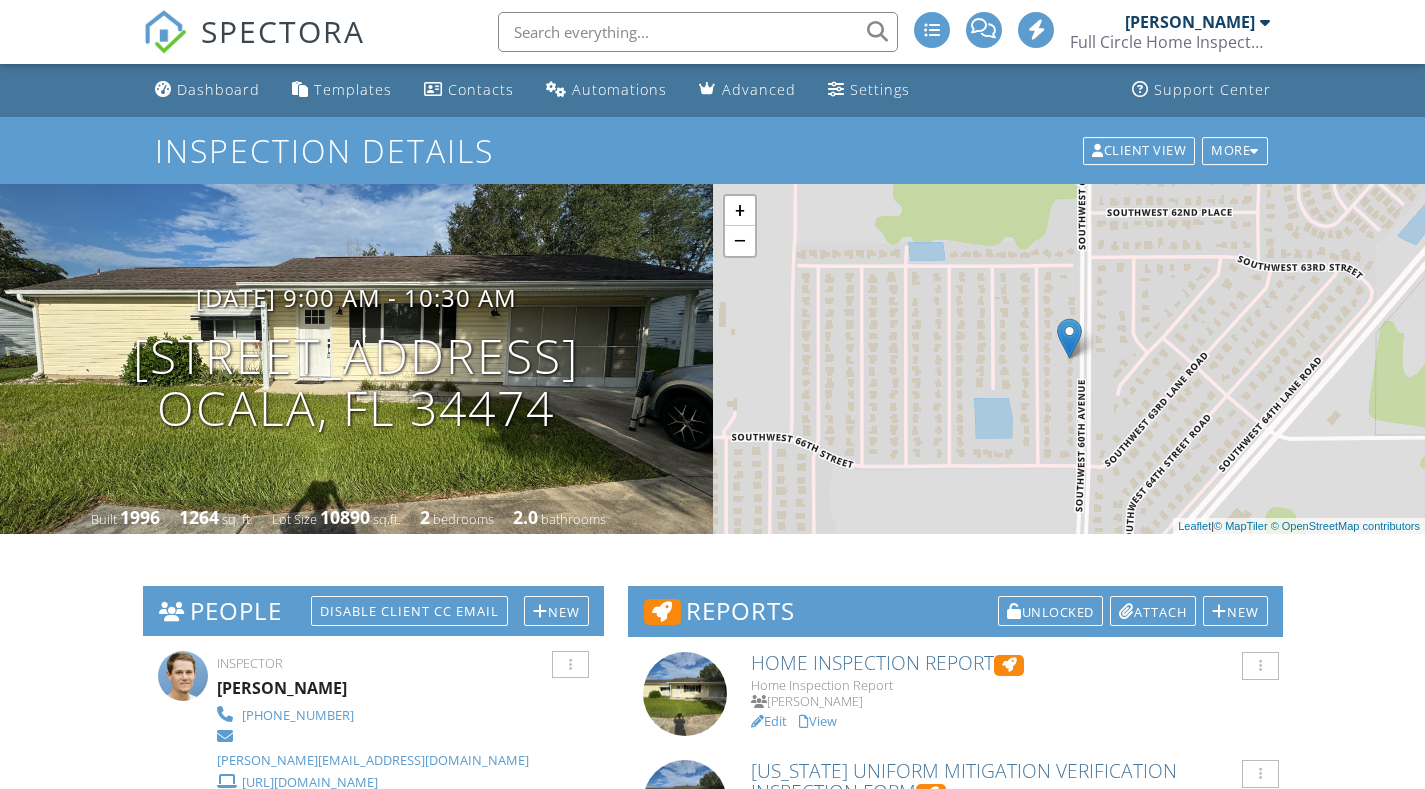 scroll, scrollTop: 0, scrollLeft: 0, axis: both 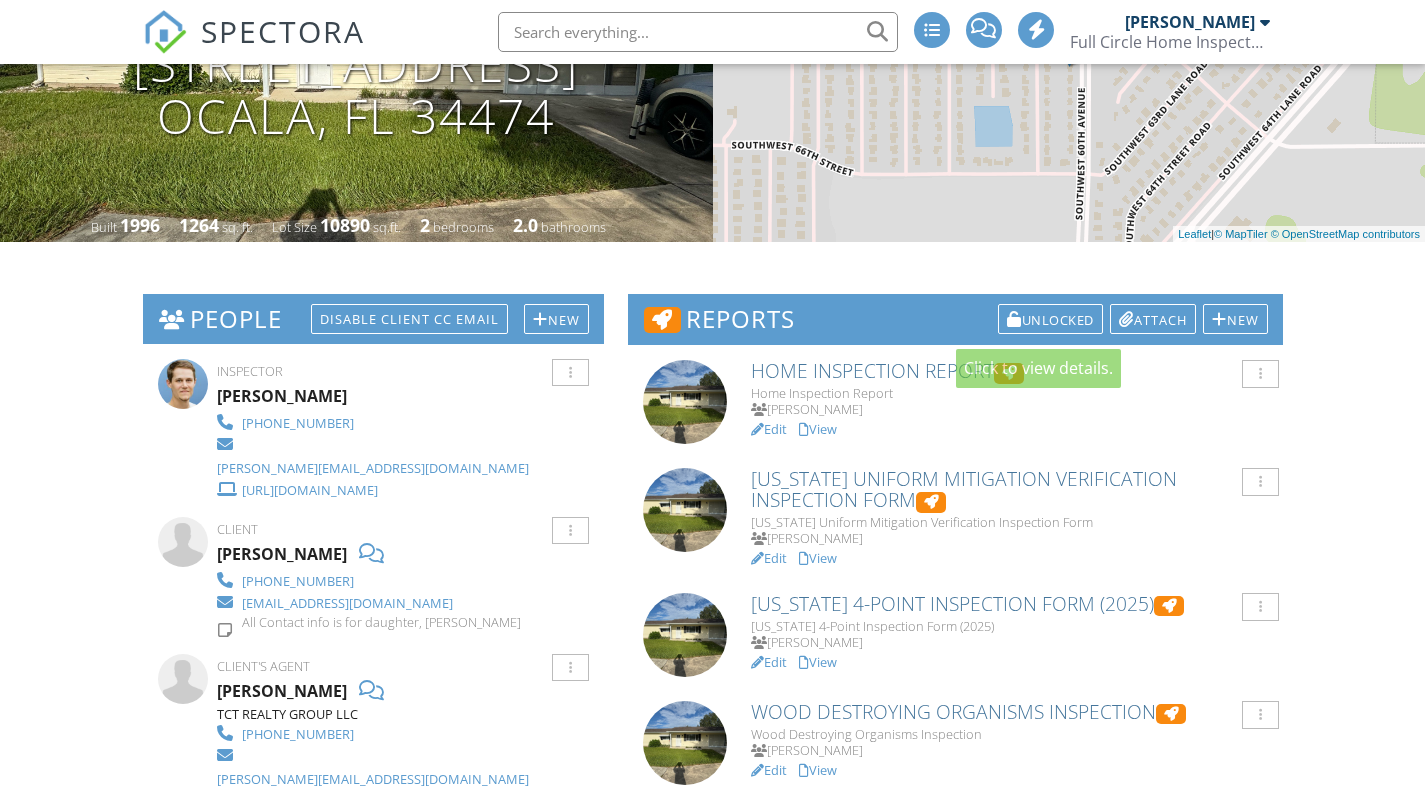 click on "[US_STATE] Uniform Mitigation Verification Inspection Form" at bounding box center [1009, 490] 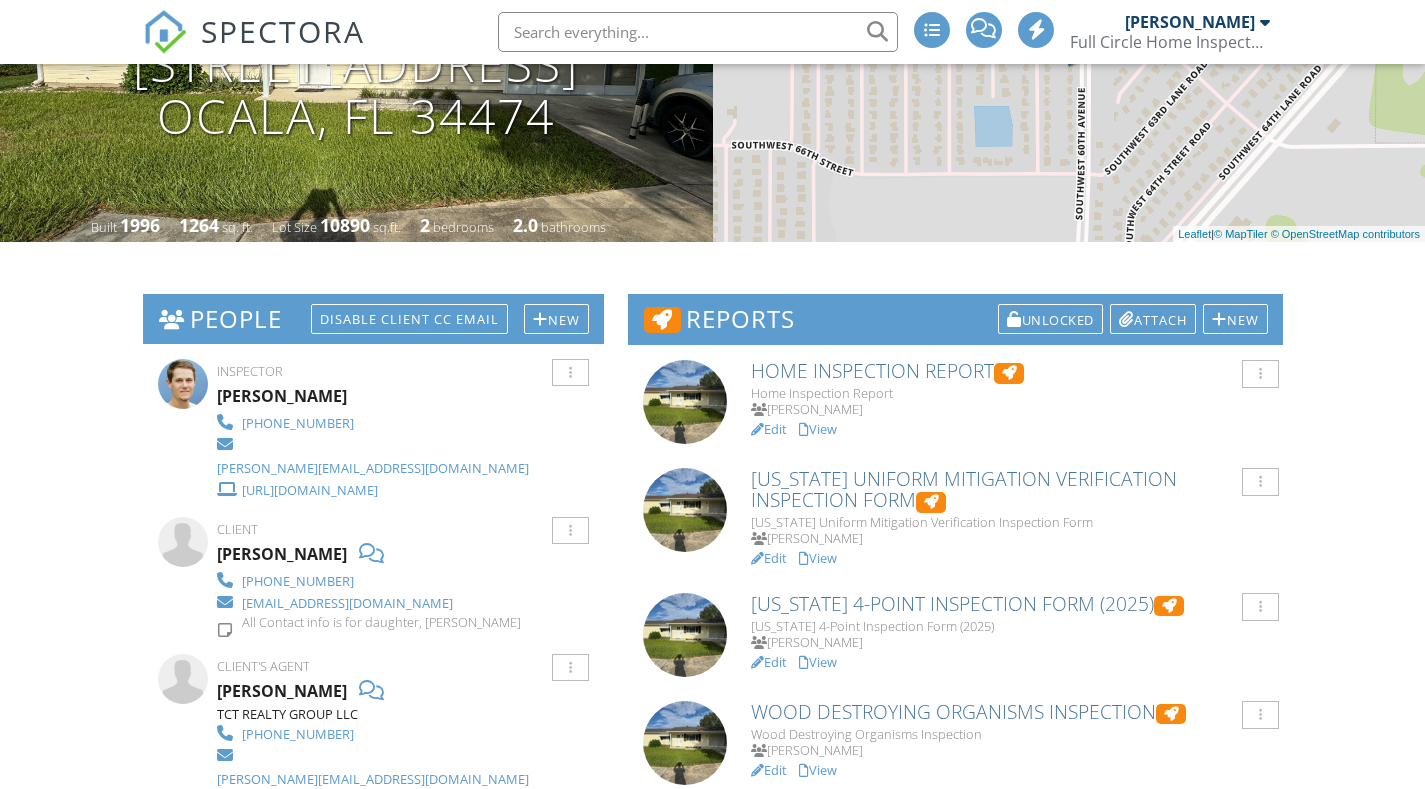 scroll, scrollTop: 641, scrollLeft: 0, axis: vertical 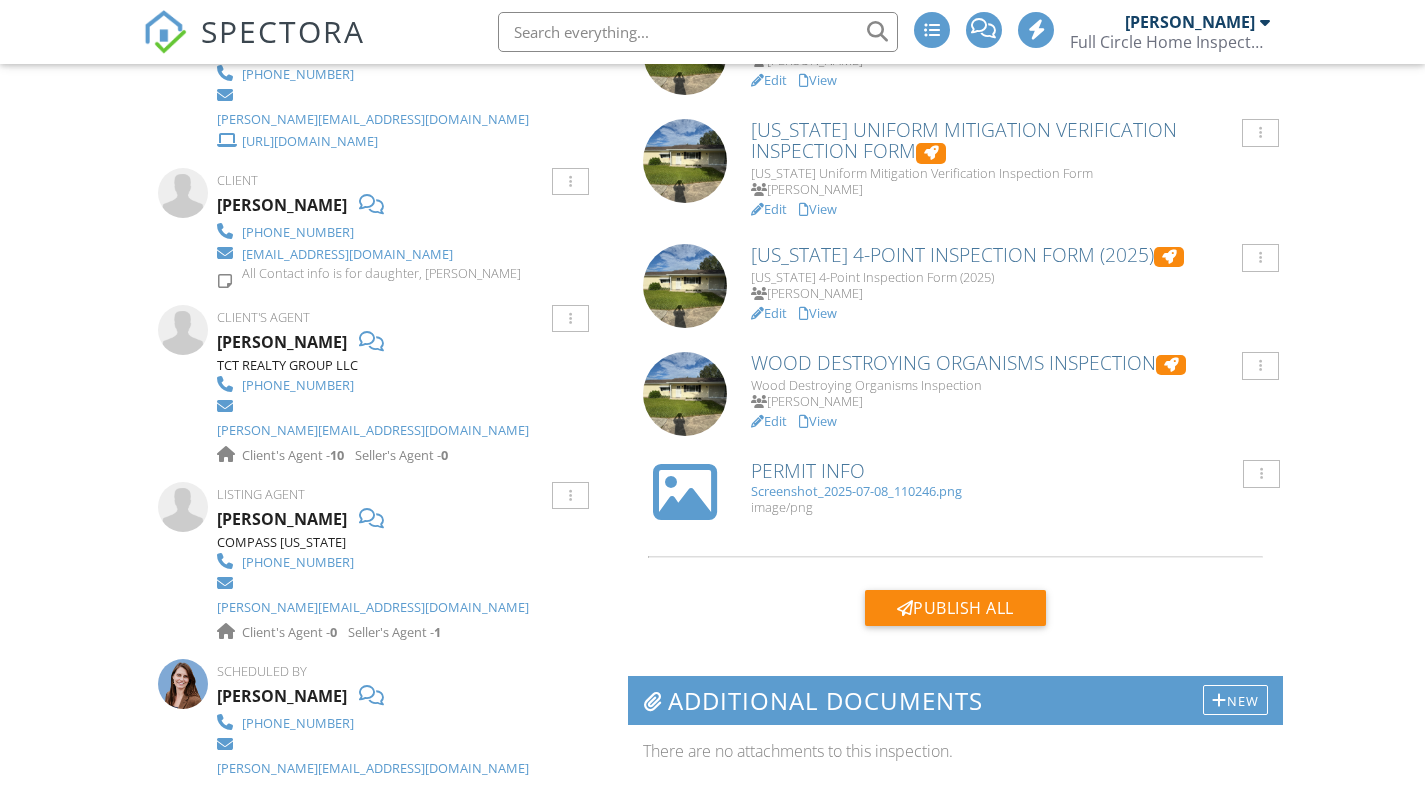 click on "View" at bounding box center [818, 313] 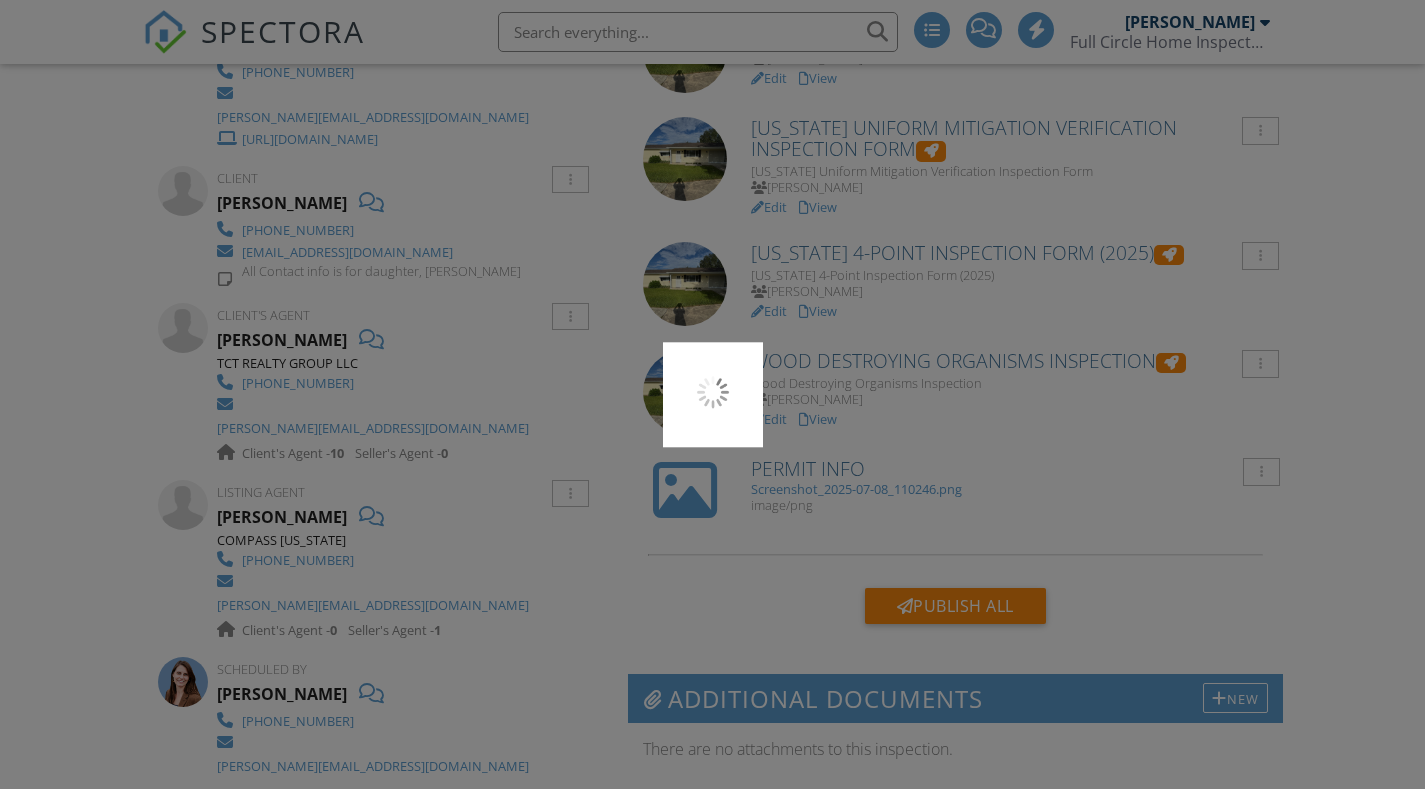 scroll, scrollTop: 642, scrollLeft: 0, axis: vertical 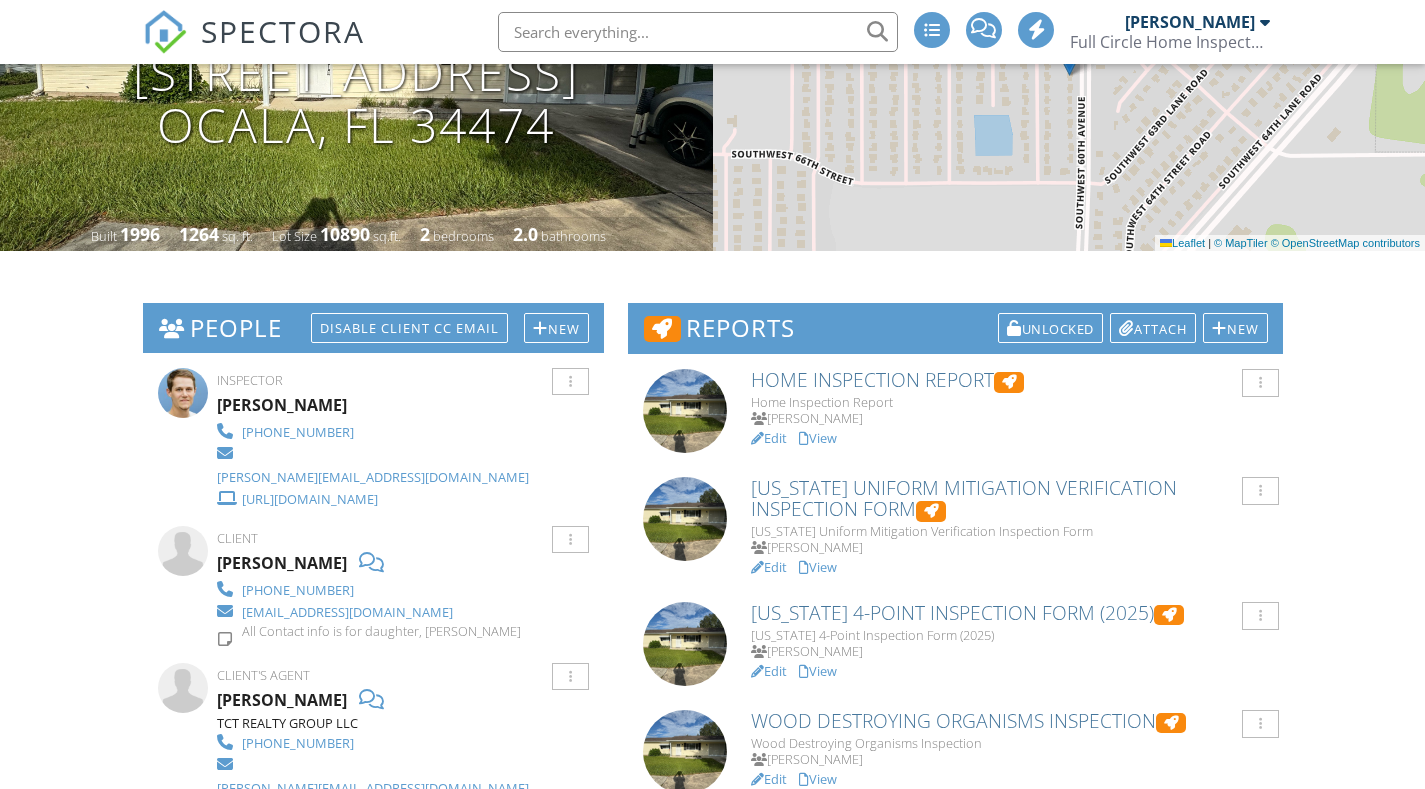 click on "View" at bounding box center [818, 438] 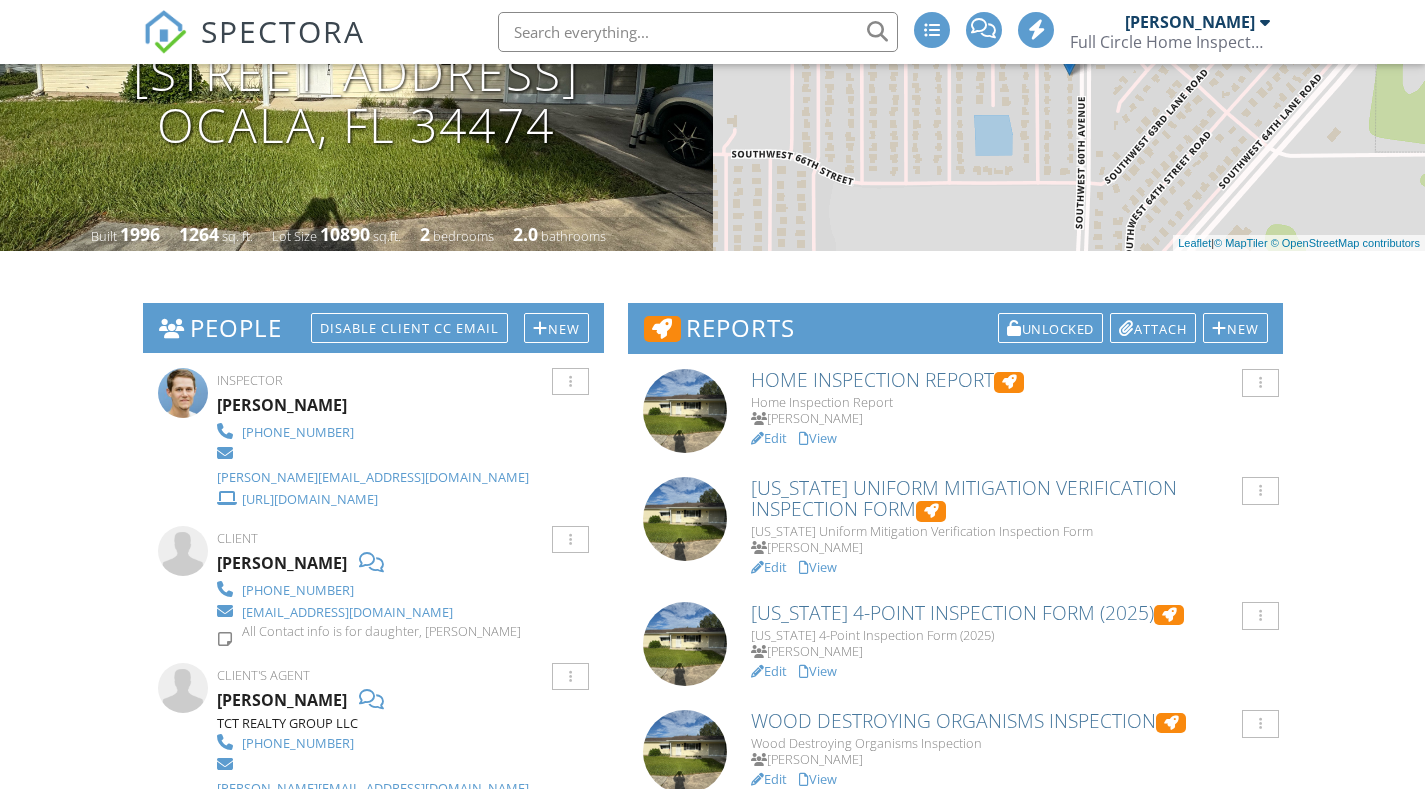 scroll, scrollTop: 283, scrollLeft: 0, axis: vertical 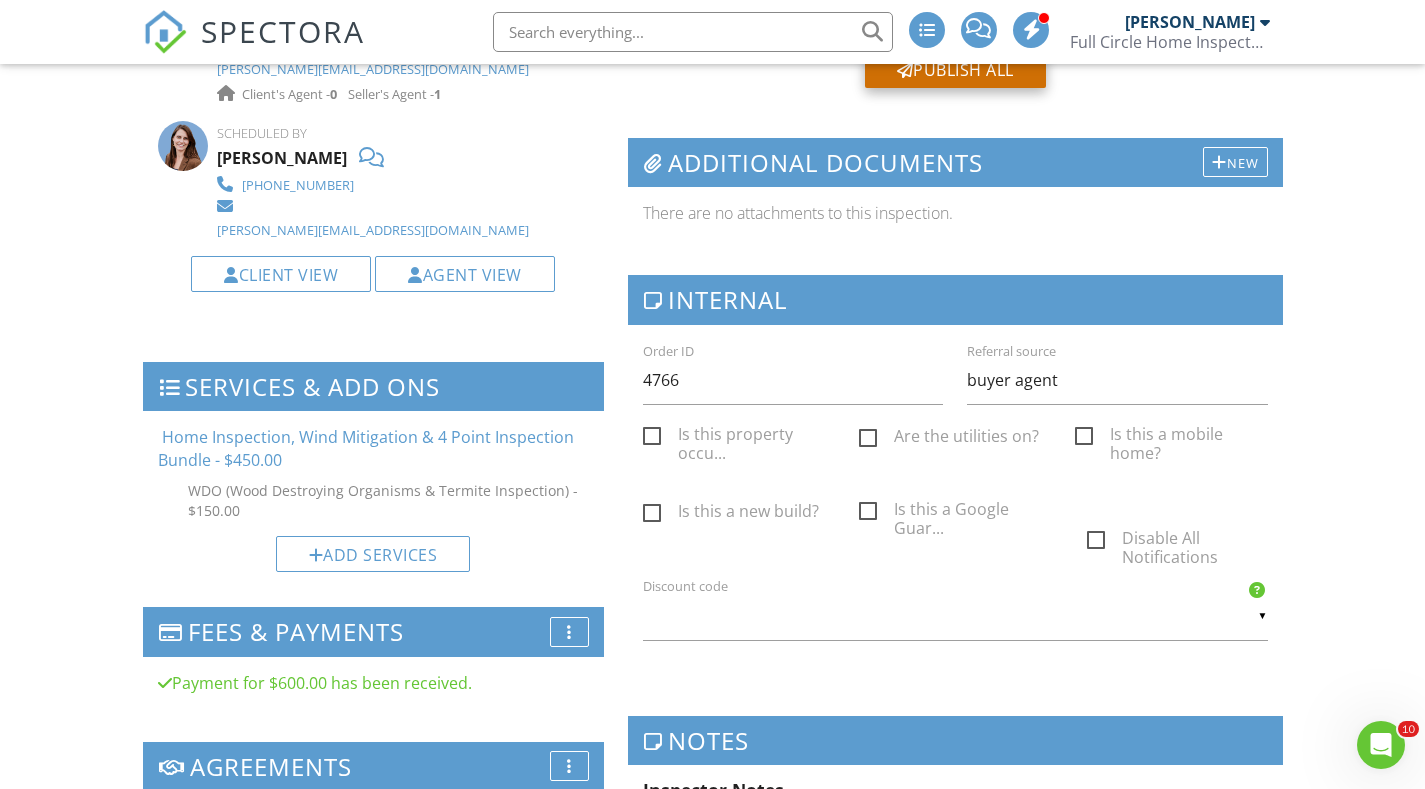 click on "Publish All" at bounding box center (955, 70) 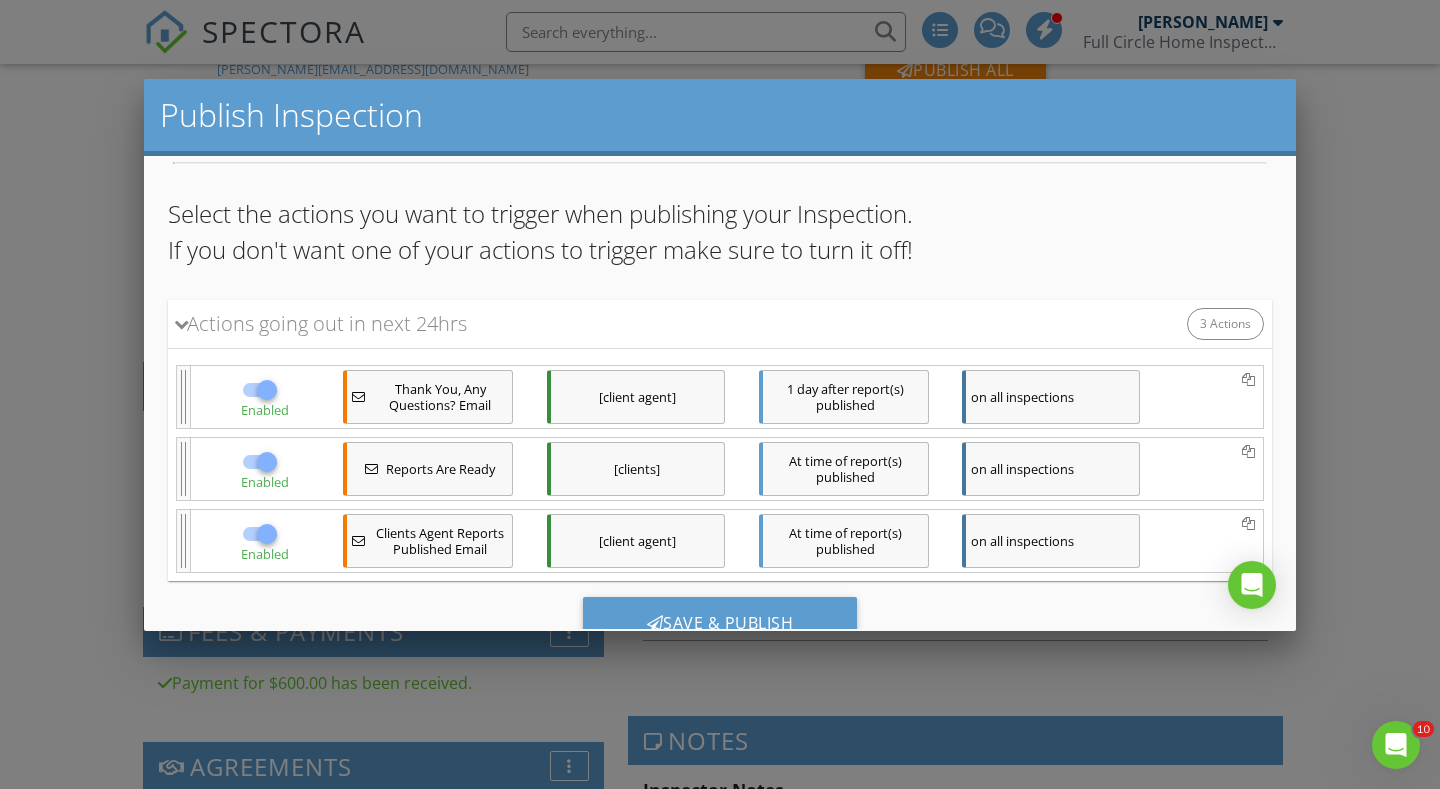 scroll, scrollTop: 283, scrollLeft: 0, axis: vertical 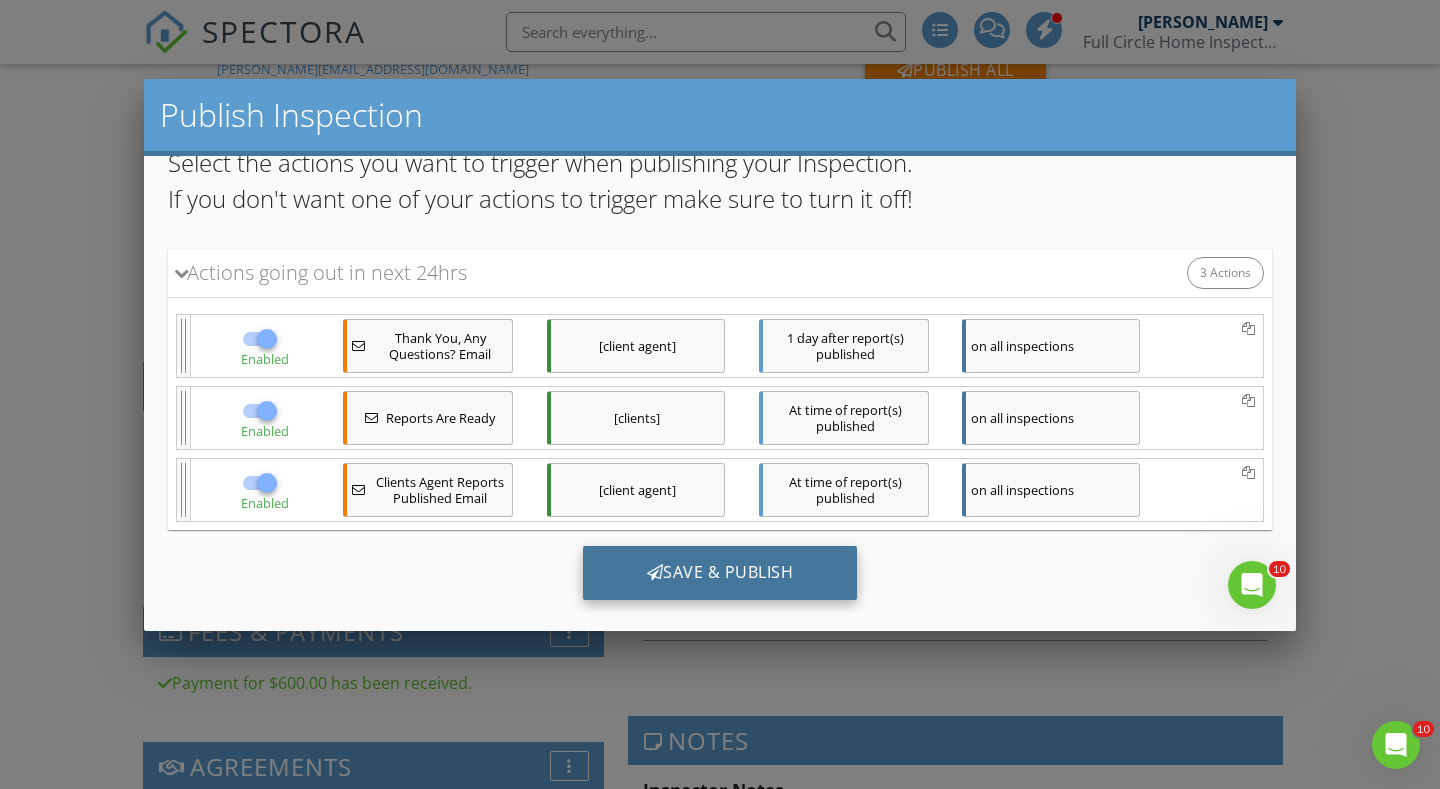 click at bounding box center (655, 571) 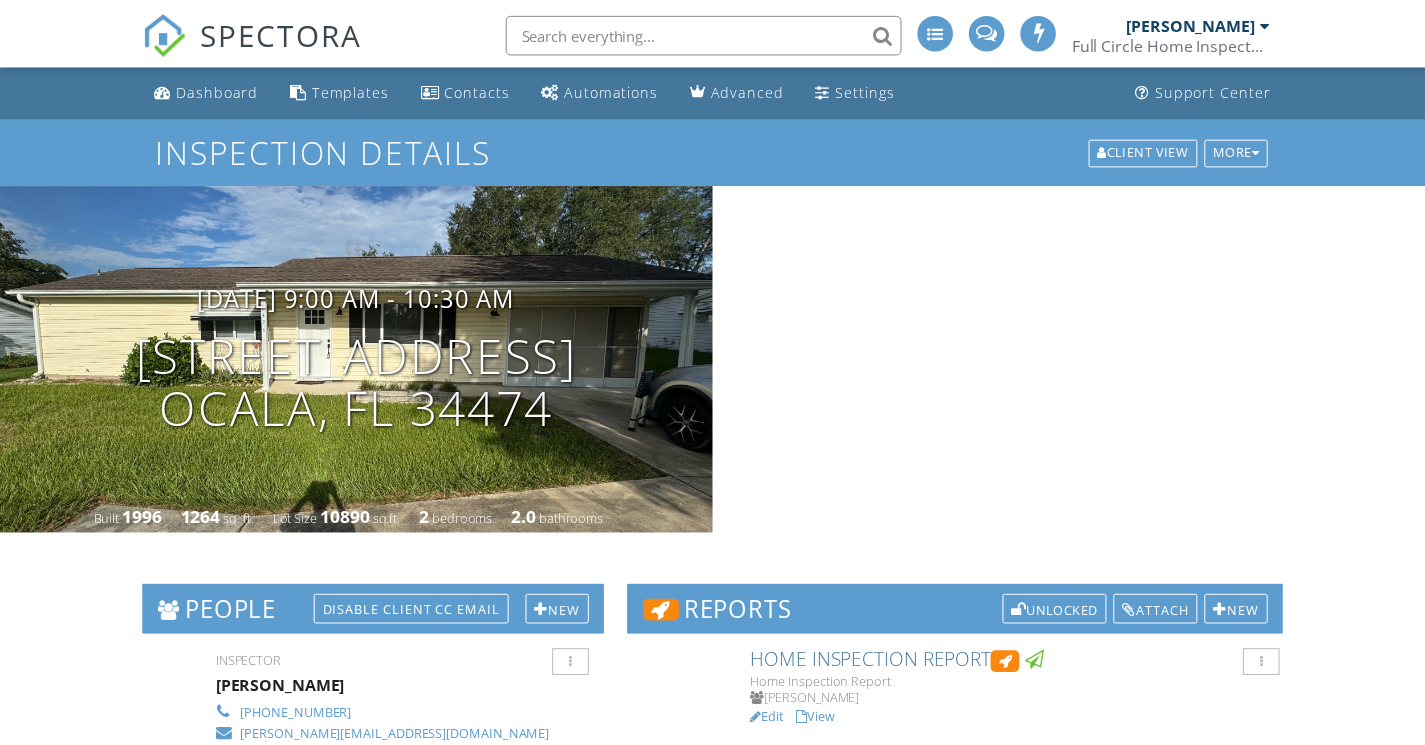 scroll, scrollTop: 0, scrollLeft: 0, axis: both 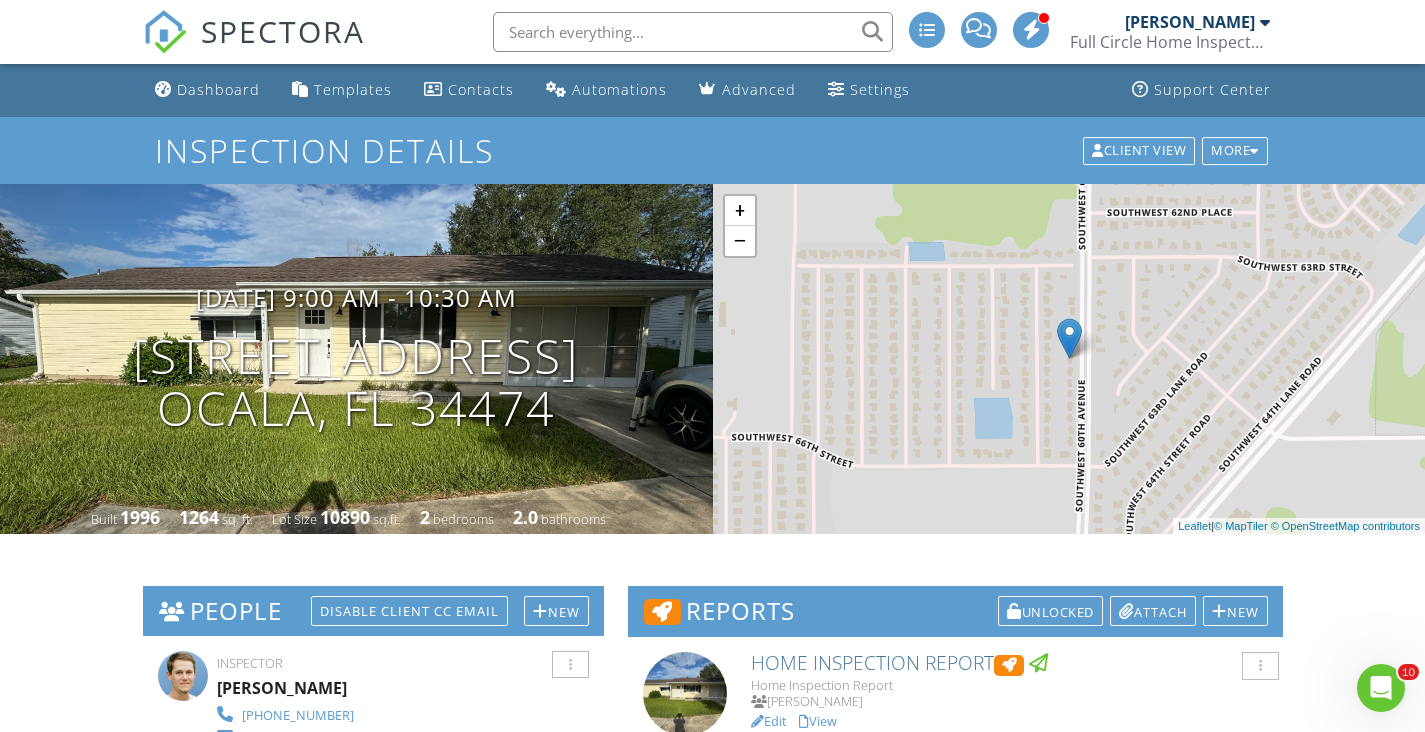 click at bounding box center [693, 32] 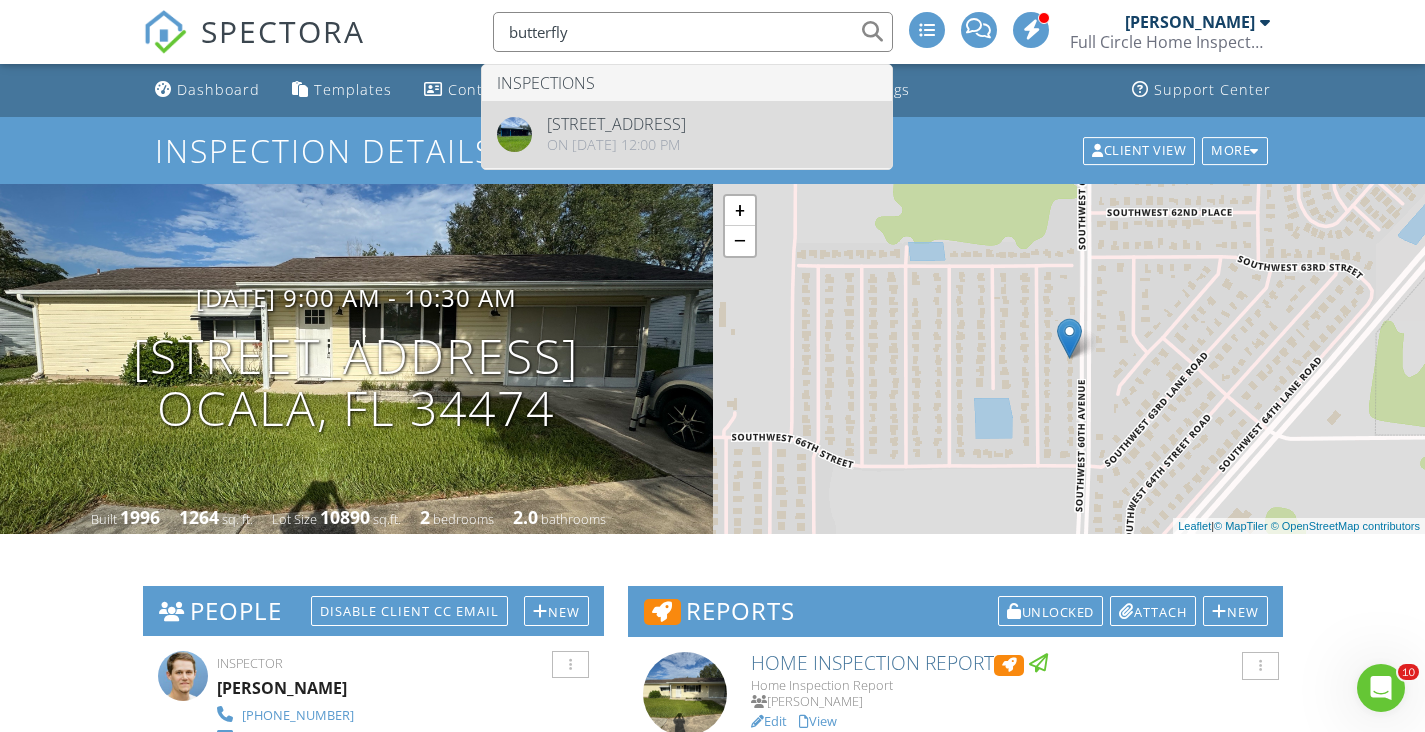 type on "butterfly" 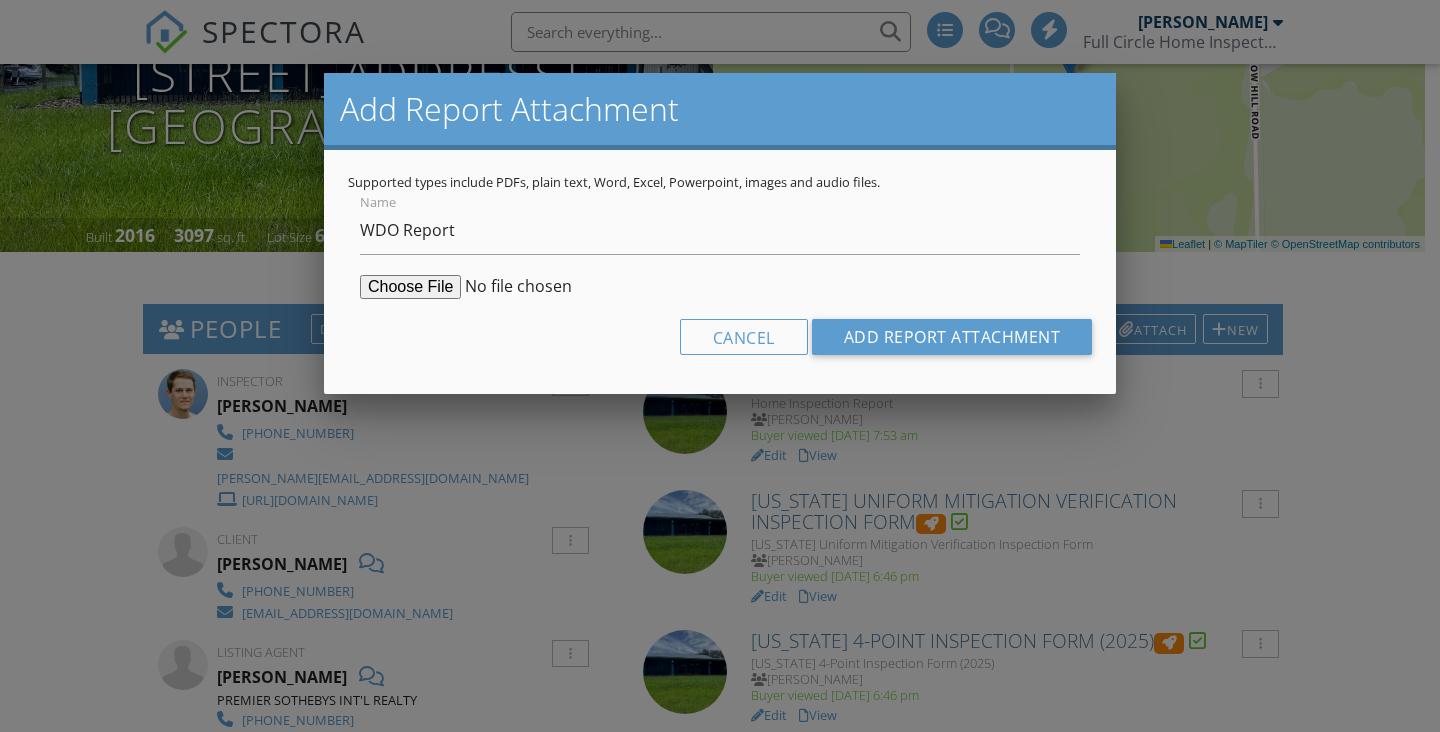 scroll, scrollTop: 282, scrollLeft: 0, axis: vertical 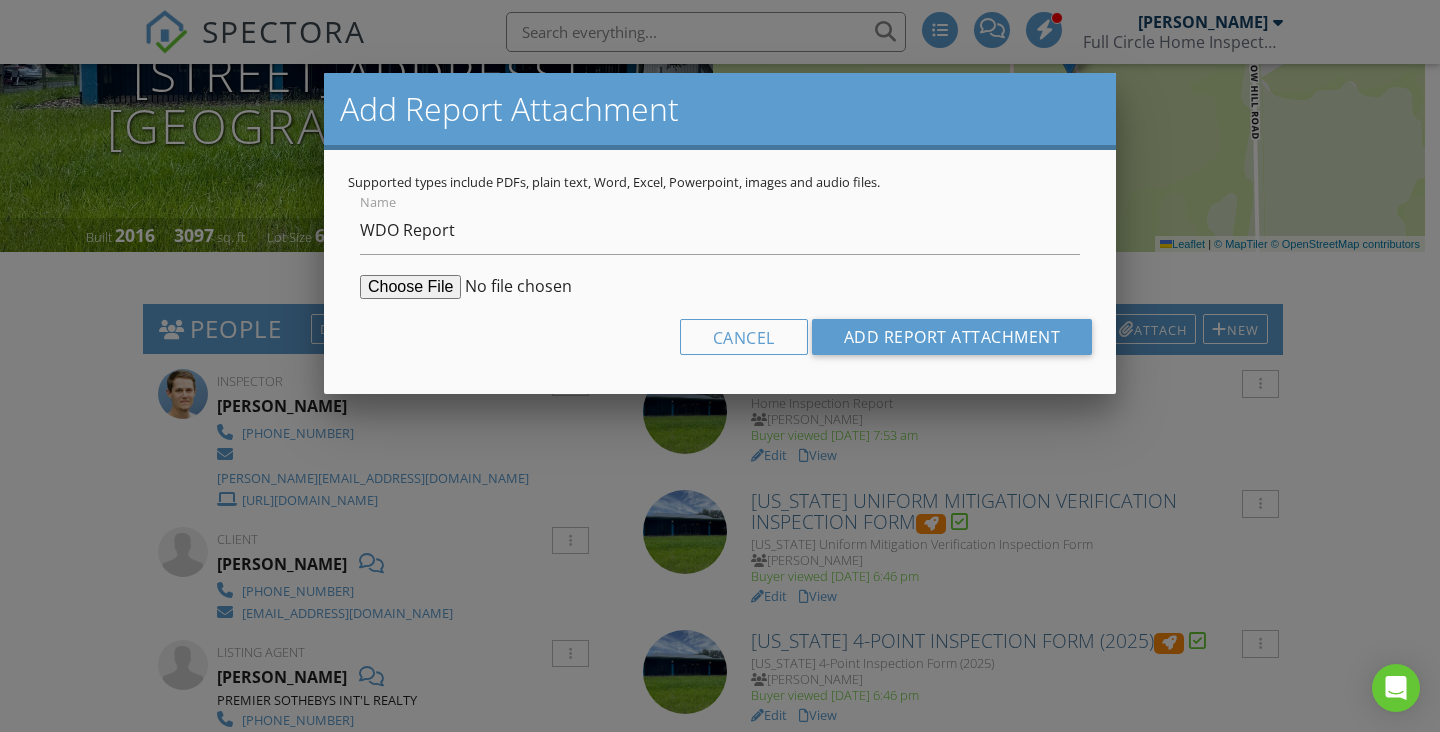 type on "C:\fakepath\SR538021_WDO_255_Butterfly_Forest_Road_JULIE_HARBERTS_07092025.pdf" 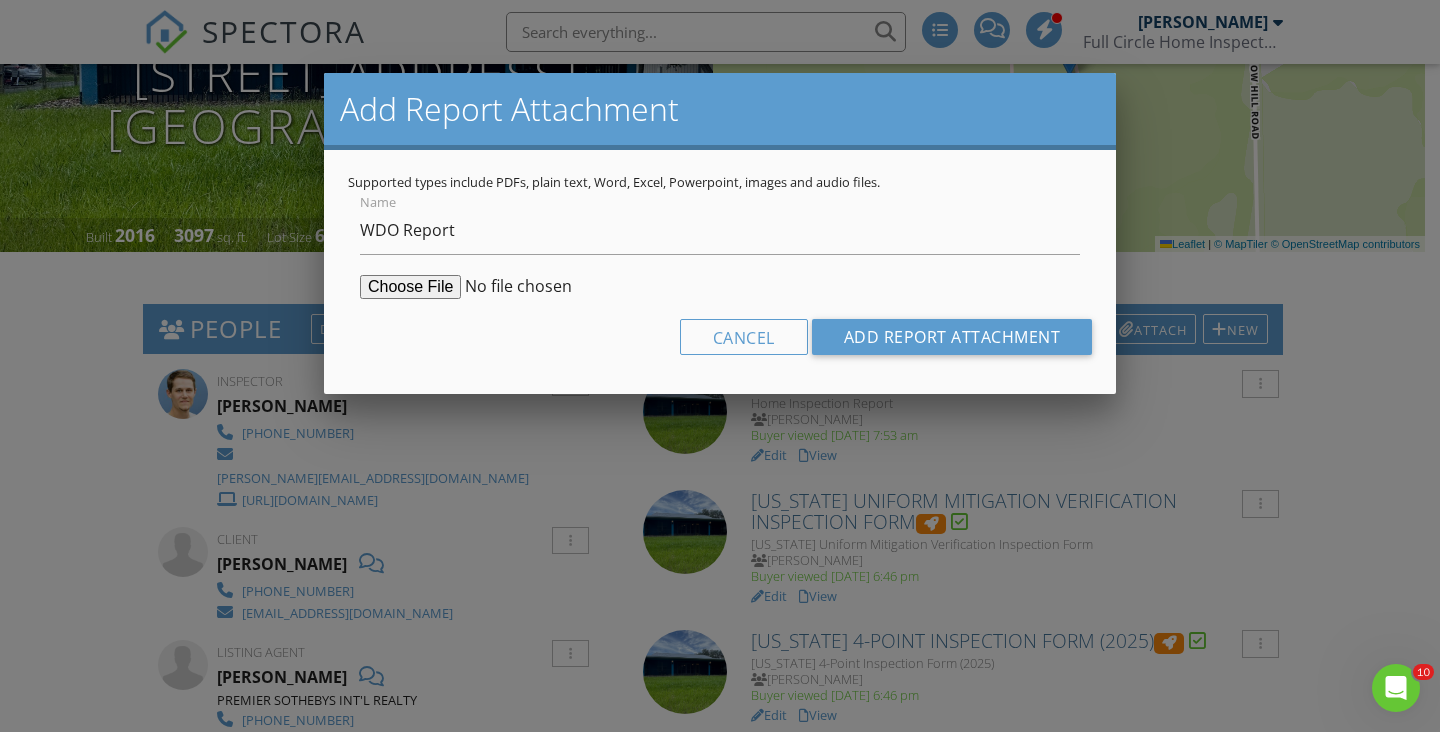 scroll, scrollTop: 0, scrollLeft: 0, axis: both 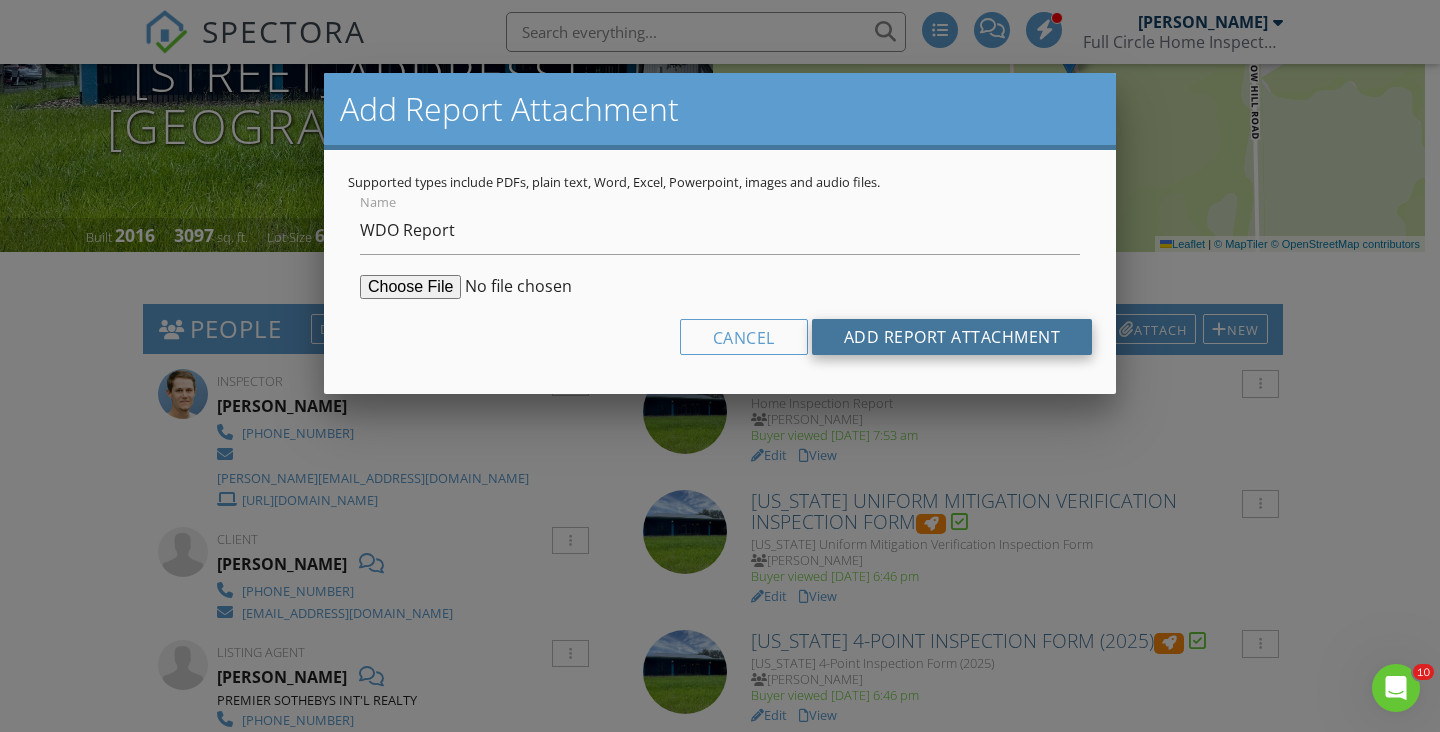 click on "Add Report Attachment" at bounding box center (952, 337) 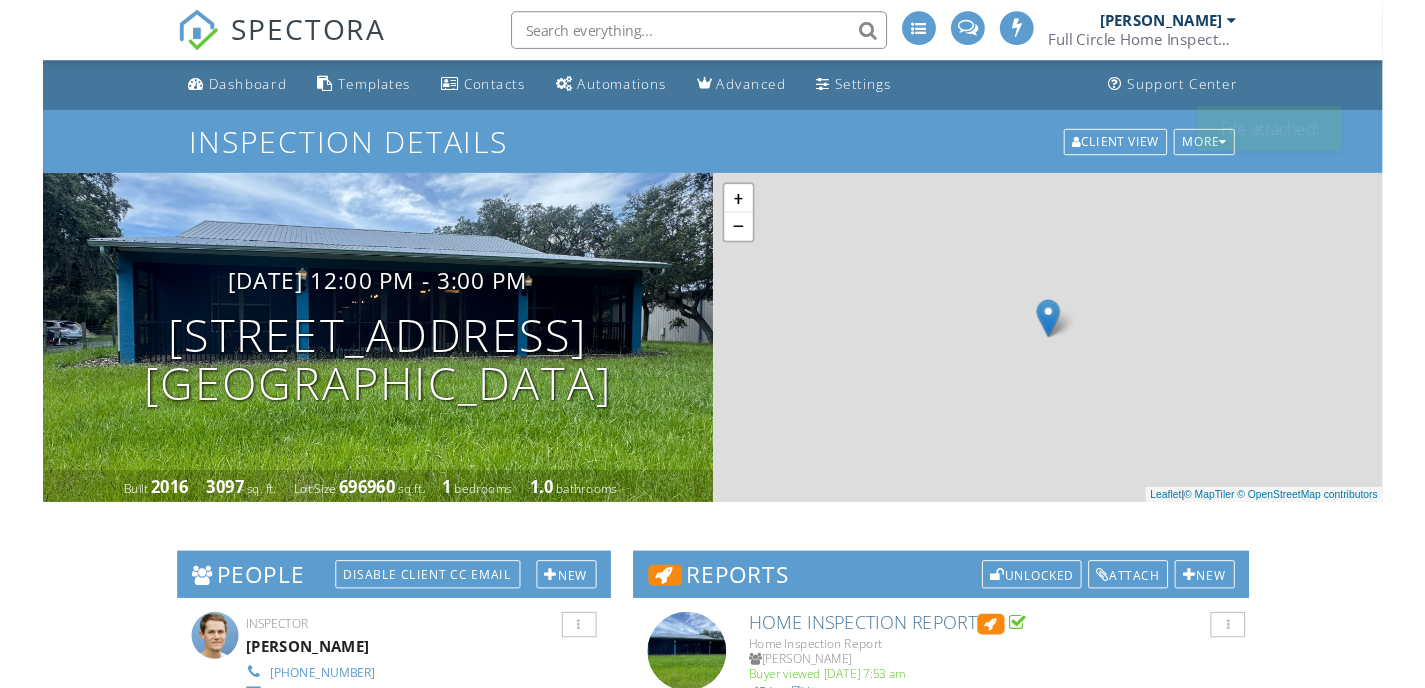 scroll, scrollTop: 491, scrollLeft: 0, axis: vertical 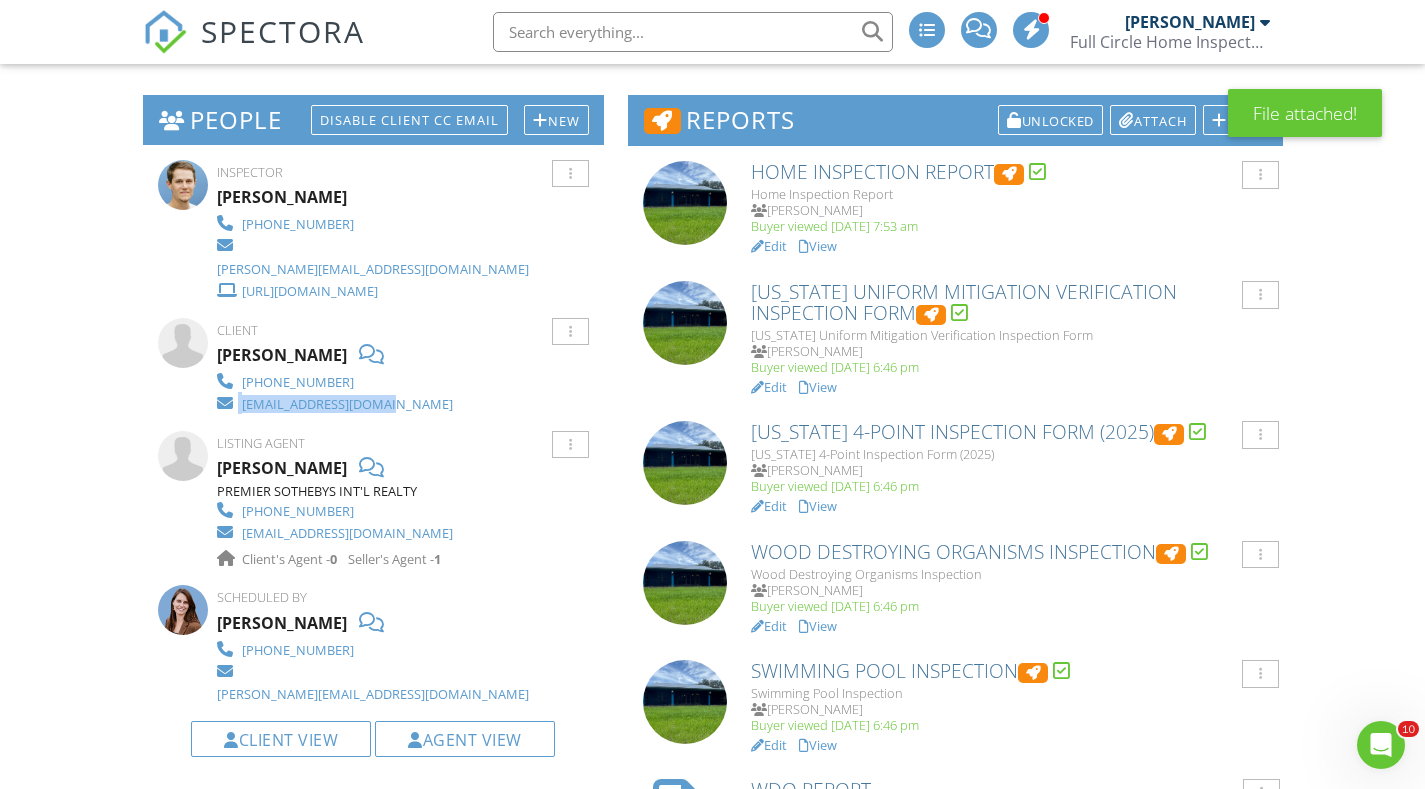 click on "SPECTORA" at bounding box center [283, 31] 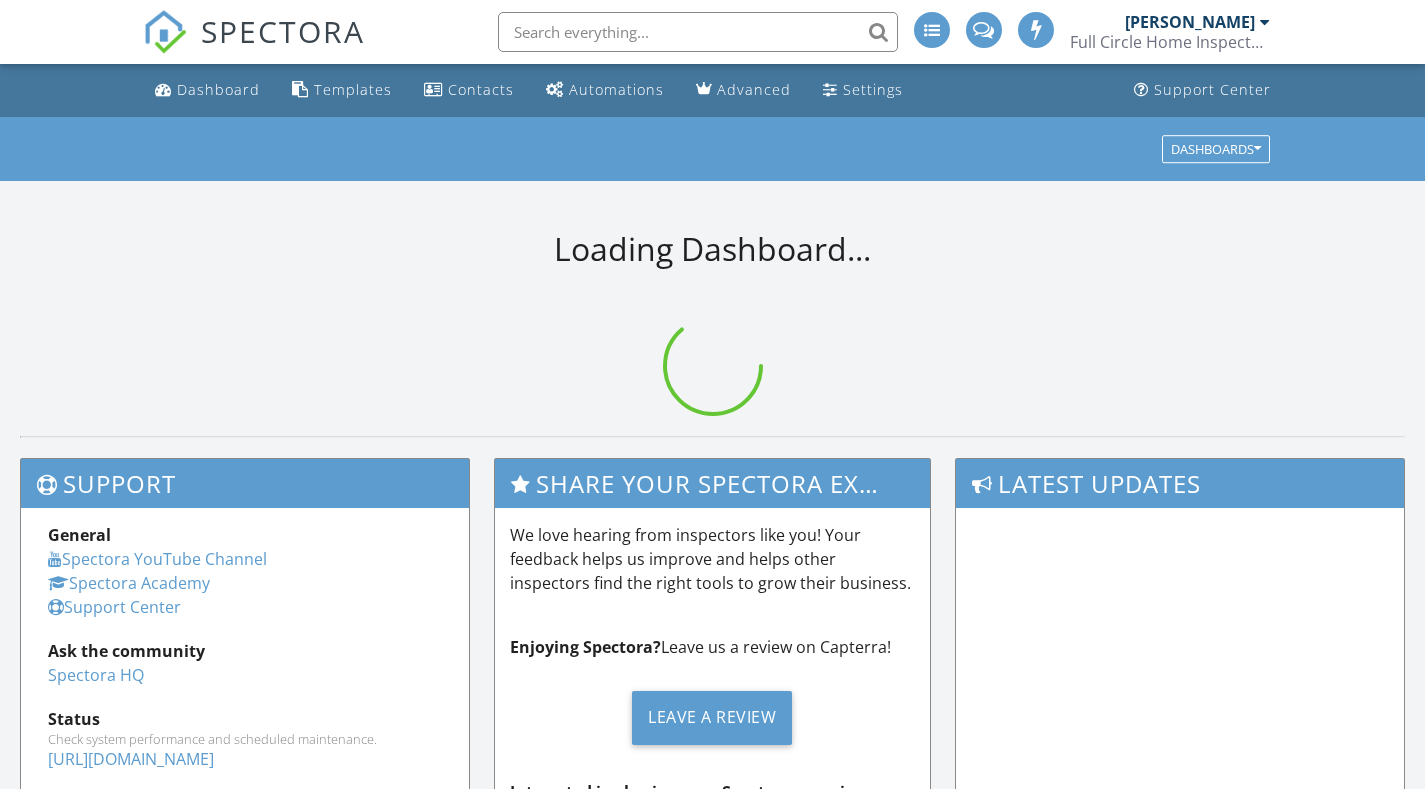 scroll, scrollTop: 0, scrollLeft: 0, axis: both 